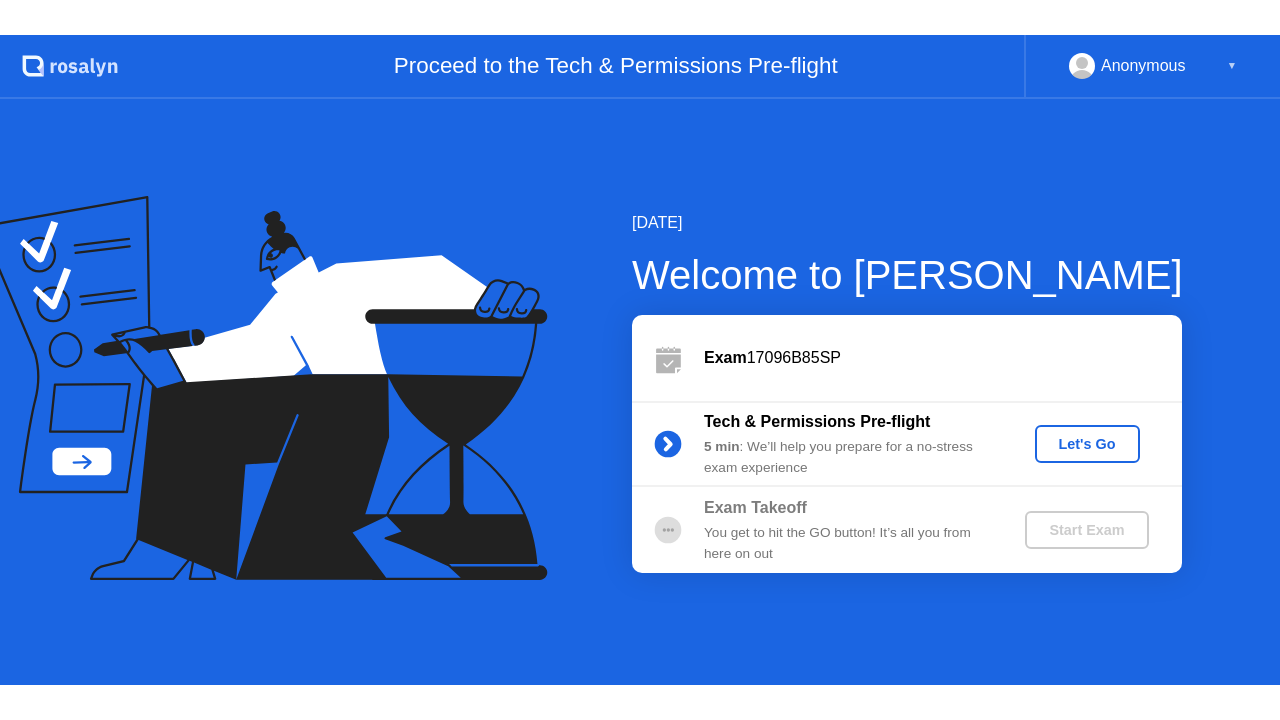 scroll, scrollTop: 0, scrollLeft: 0, axis: both 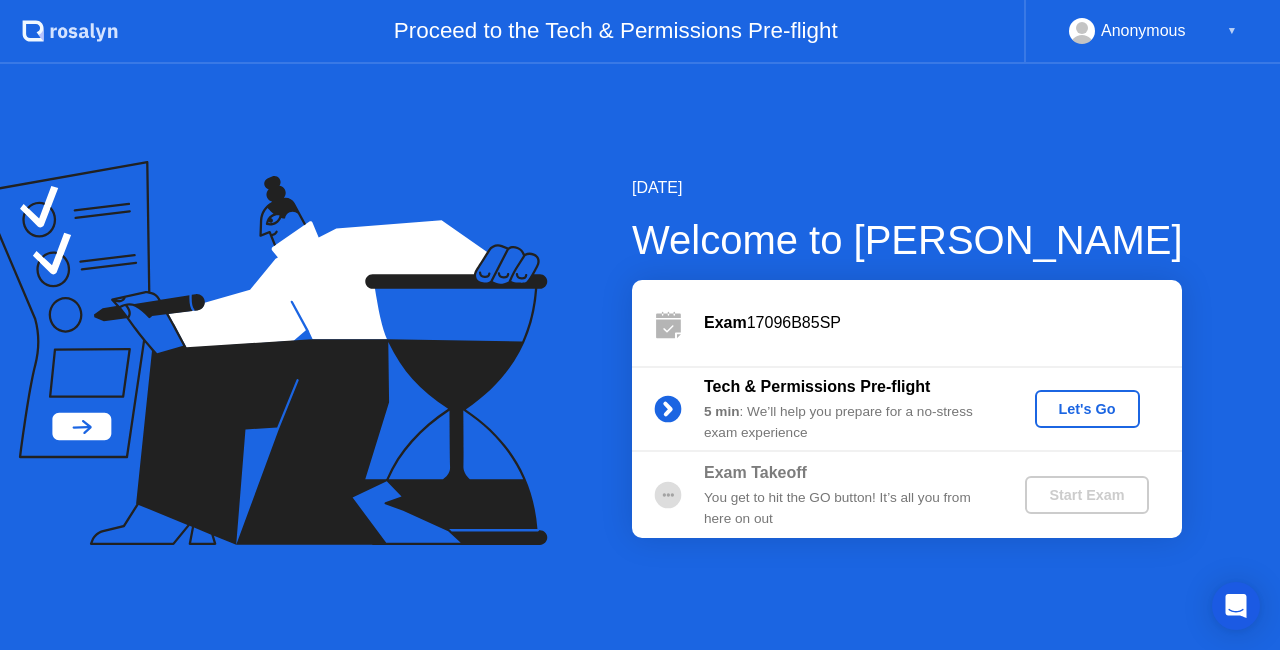 click on "Let's Go" 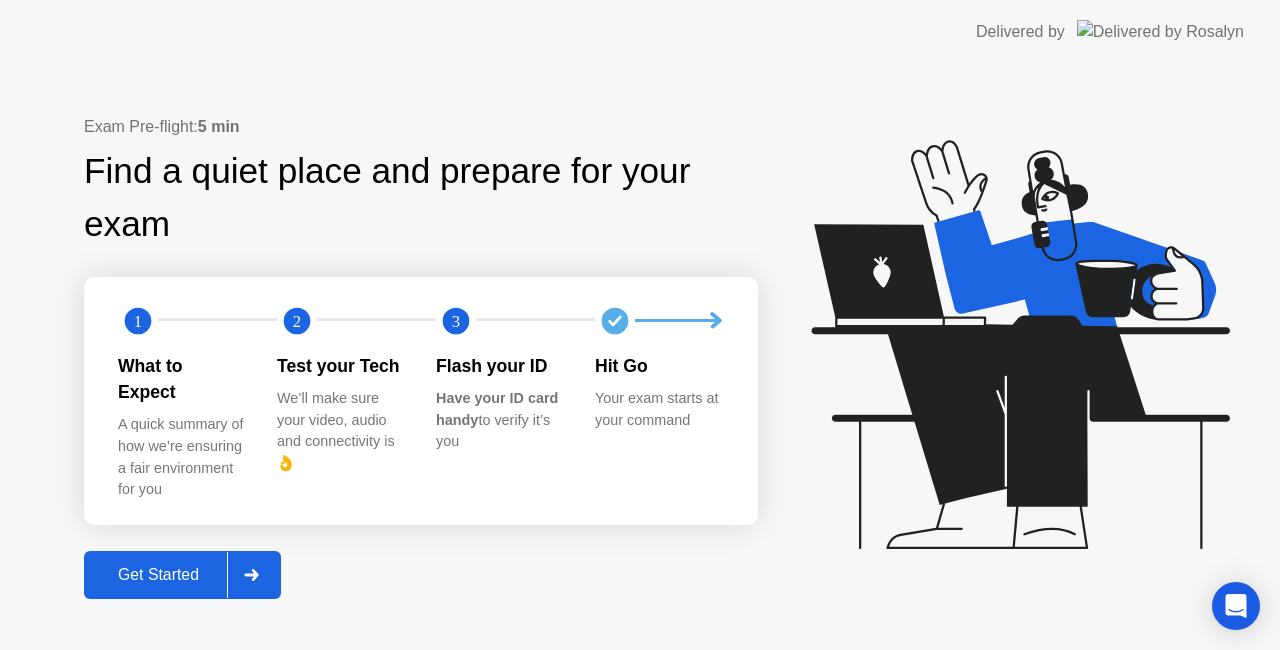 click on "Get Started" 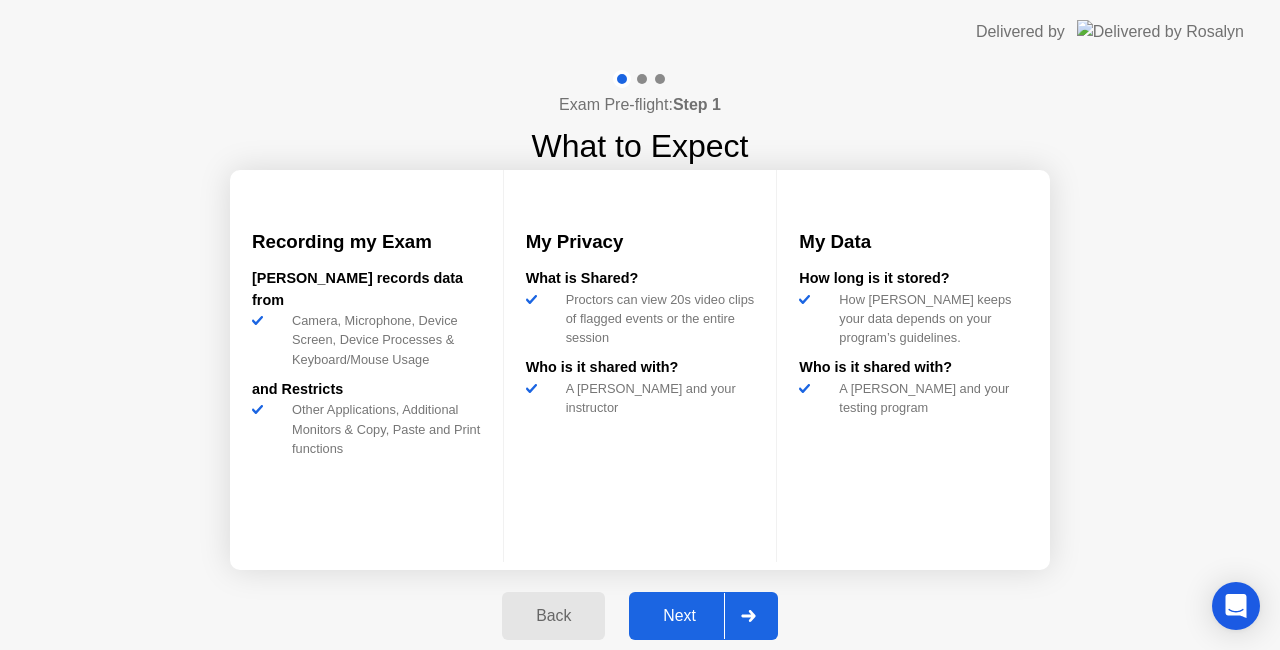 click on "Next" 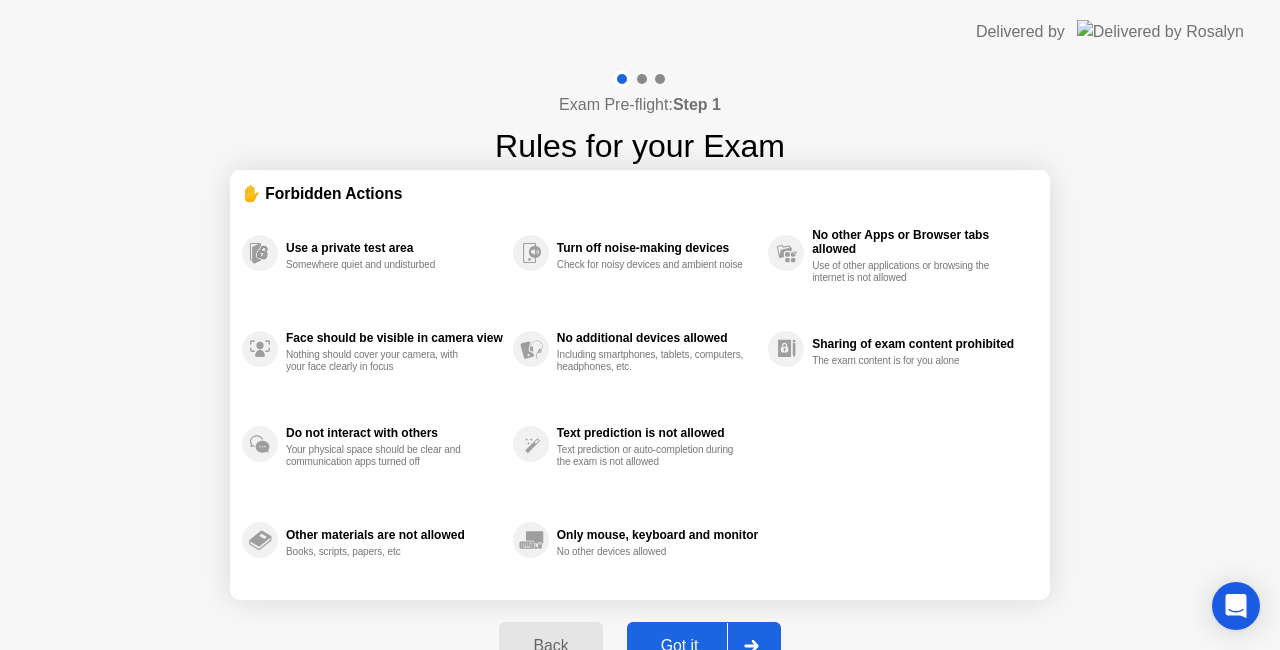 click on "Got it" 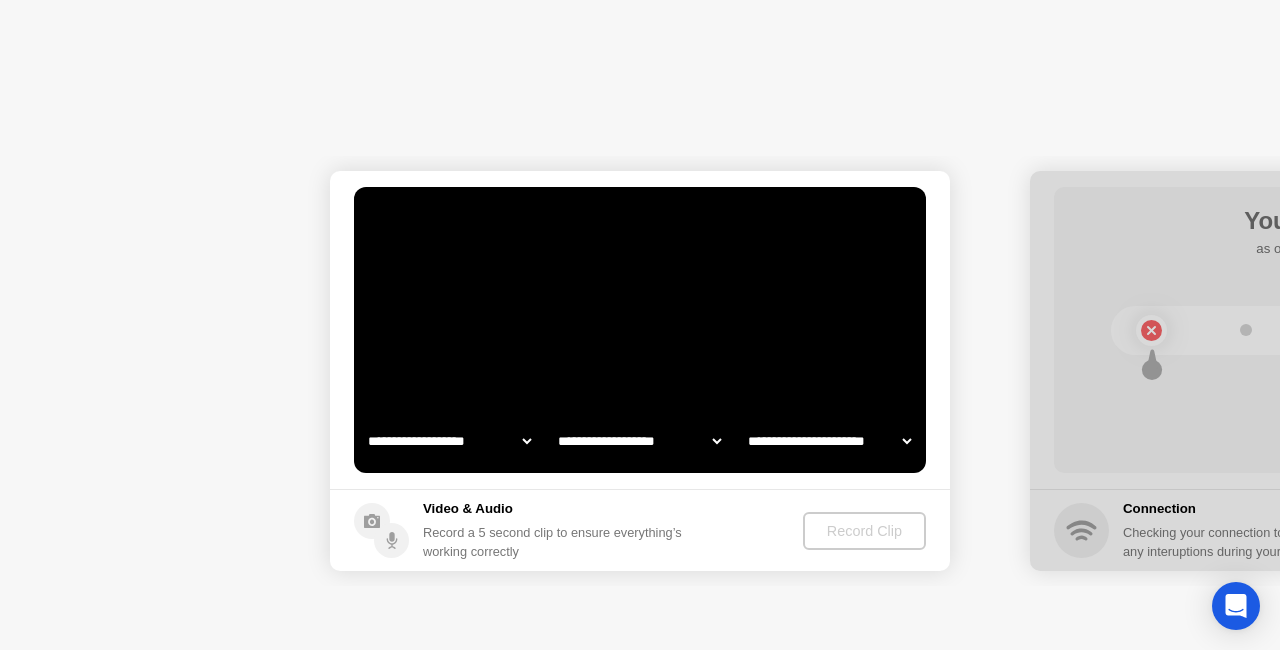 select on "**********" 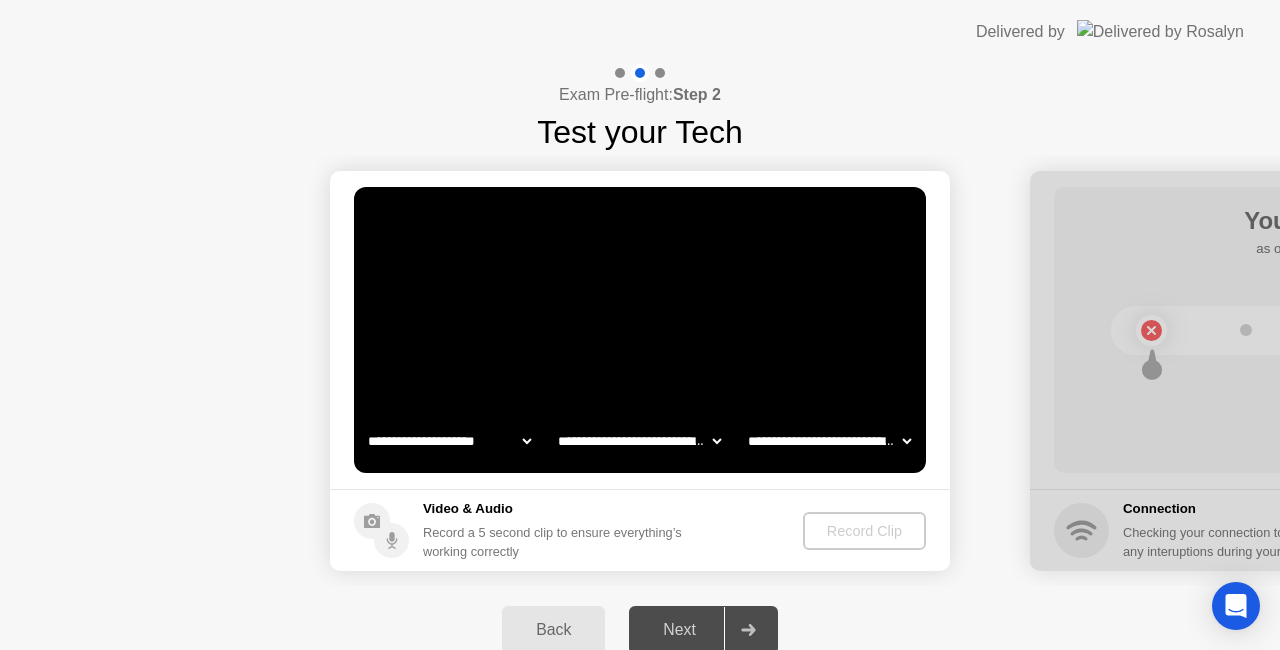 click on "**********" 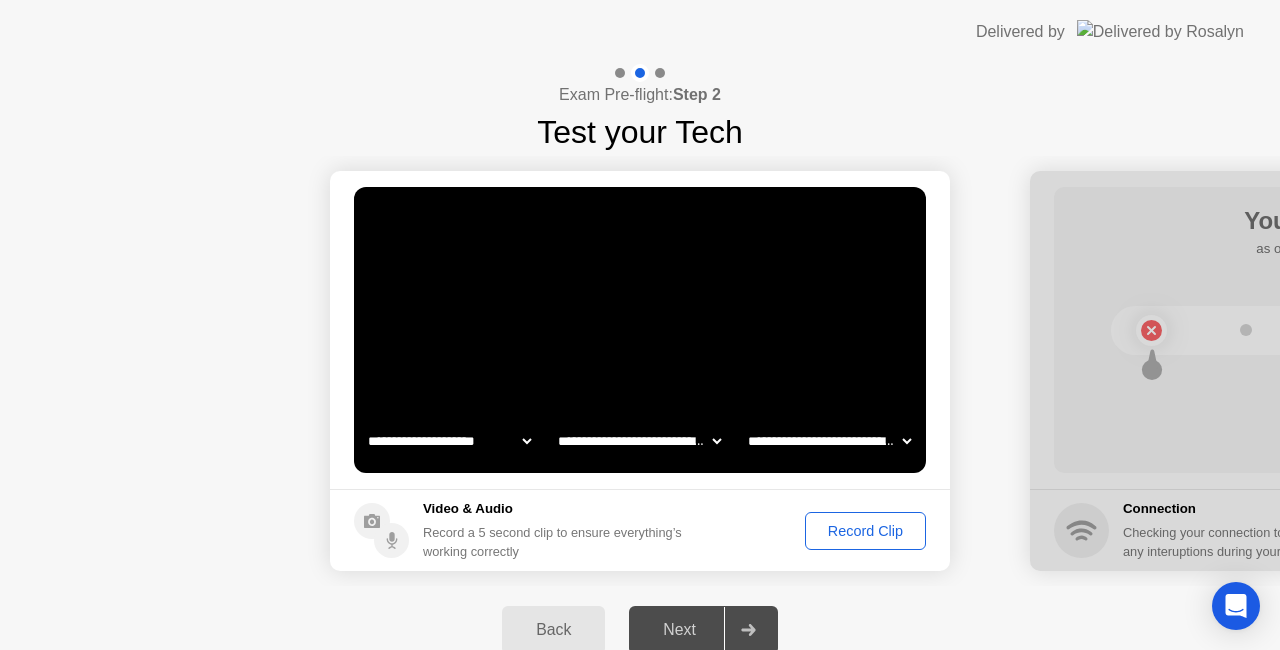 select on "**********" 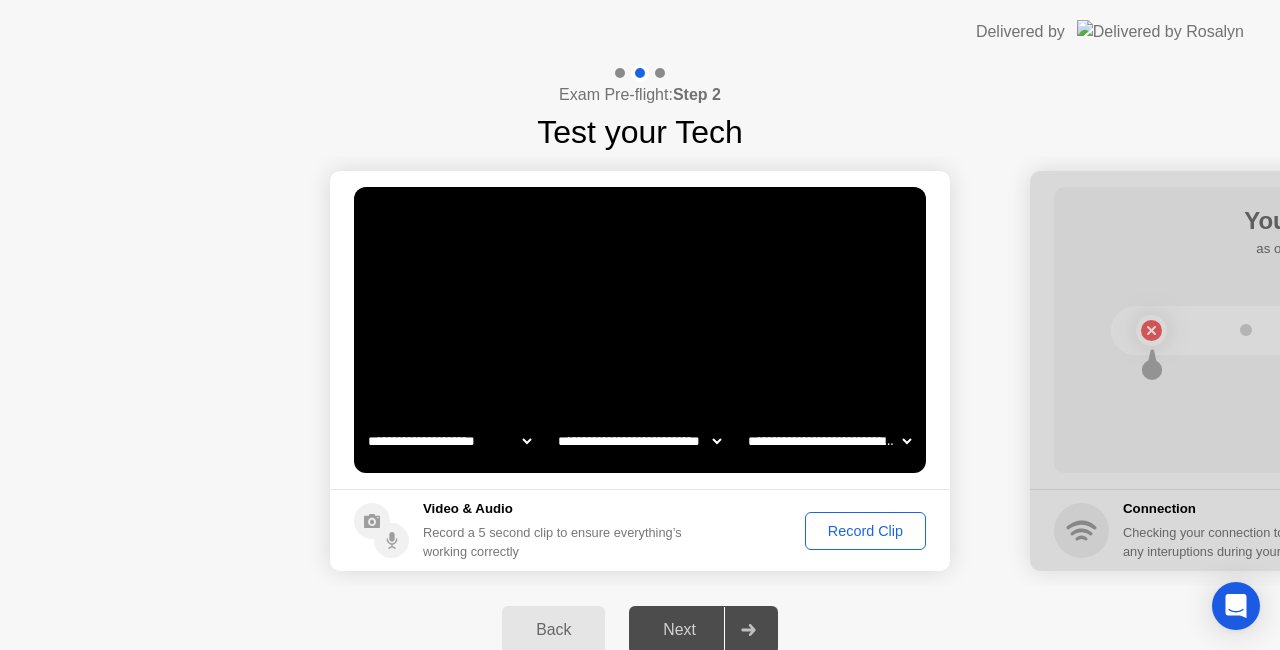 click on "**********" 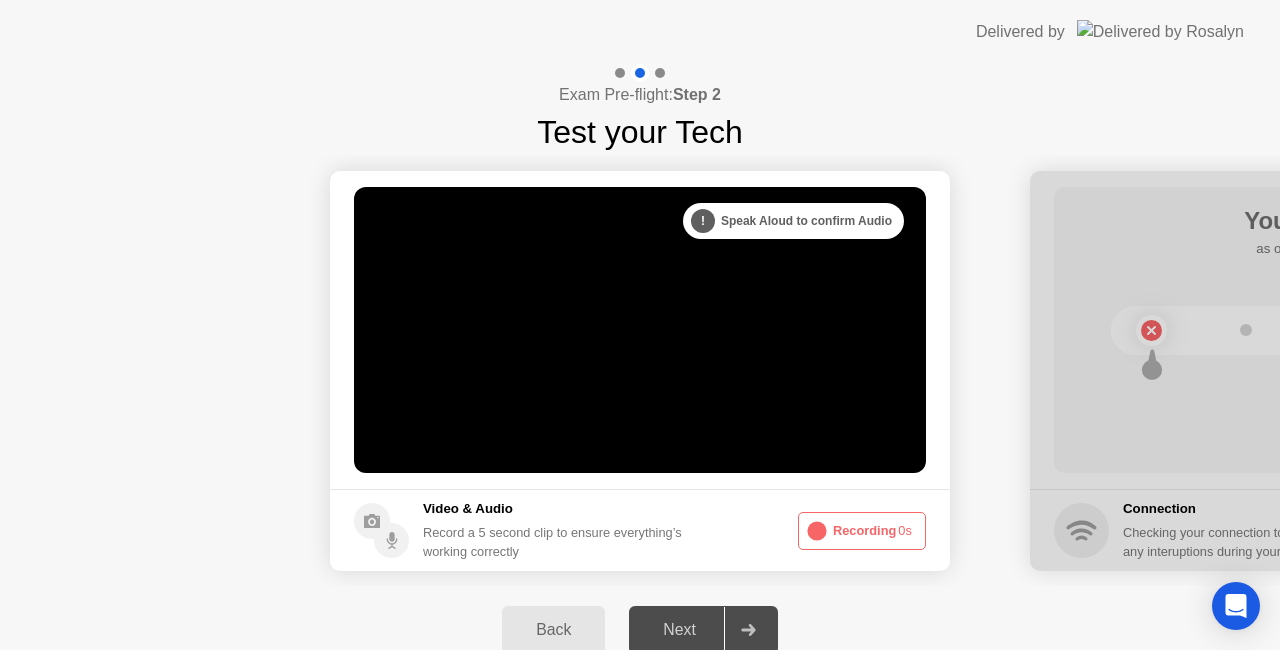 click on "Recording  0s" 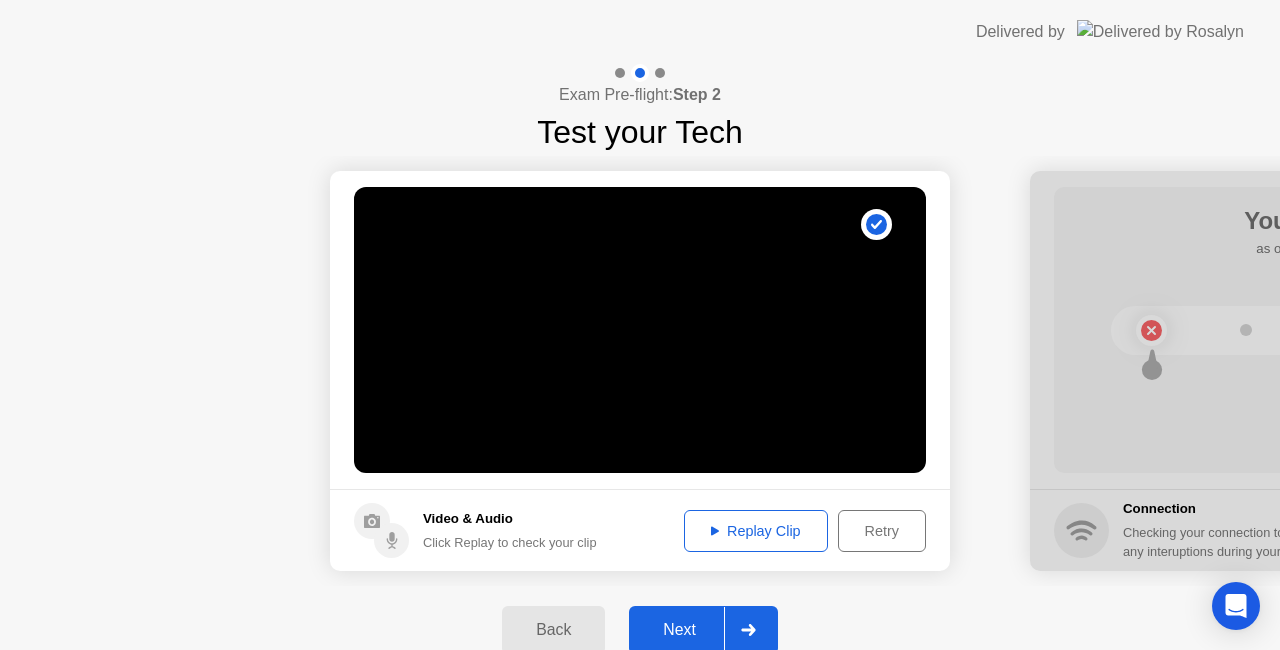 click on "Replay Clip" 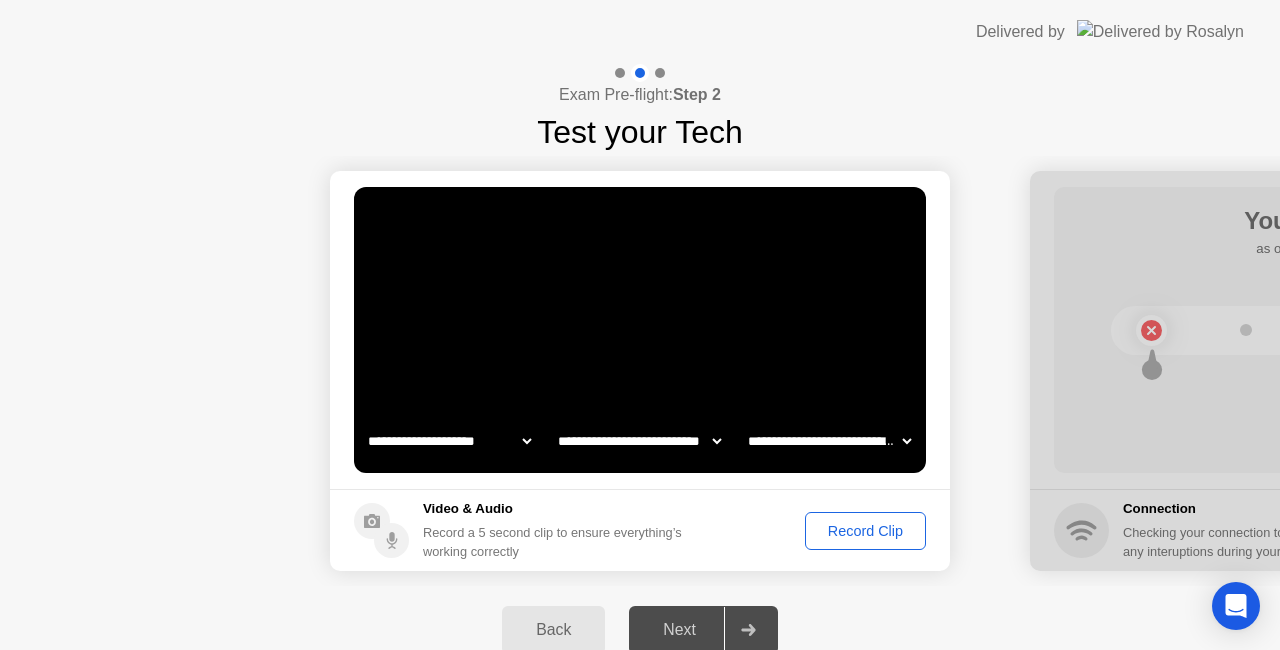 click on "Record Clip" 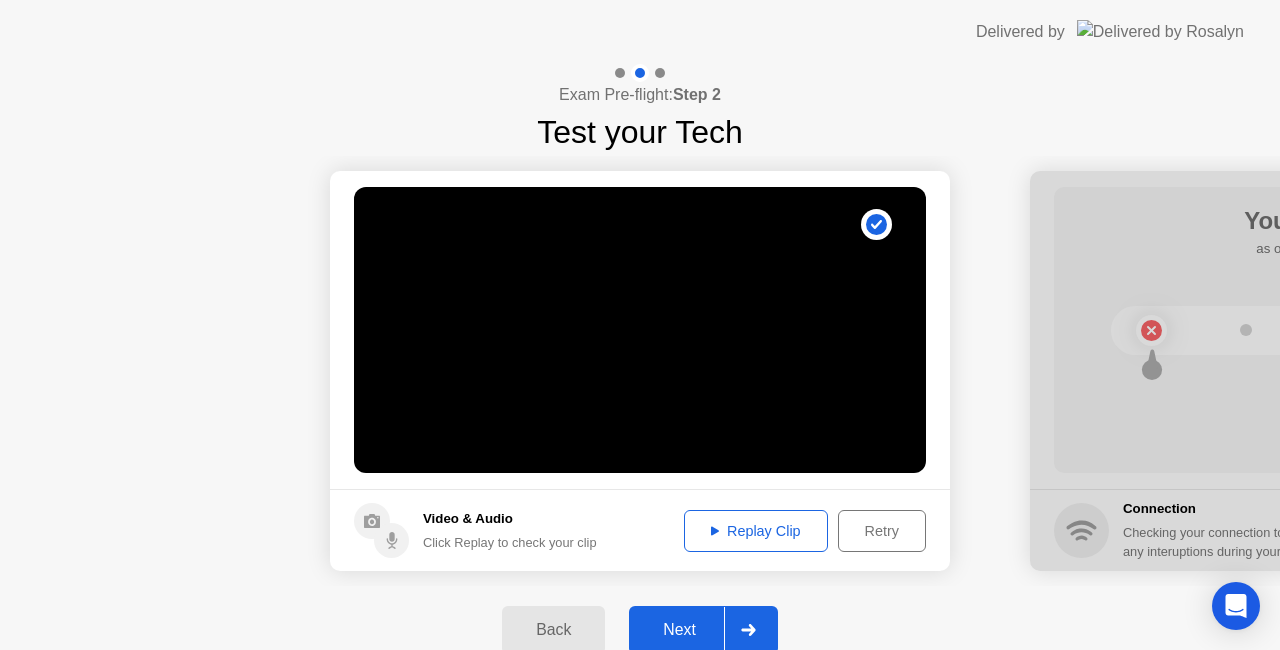 click on "Replay Clip" 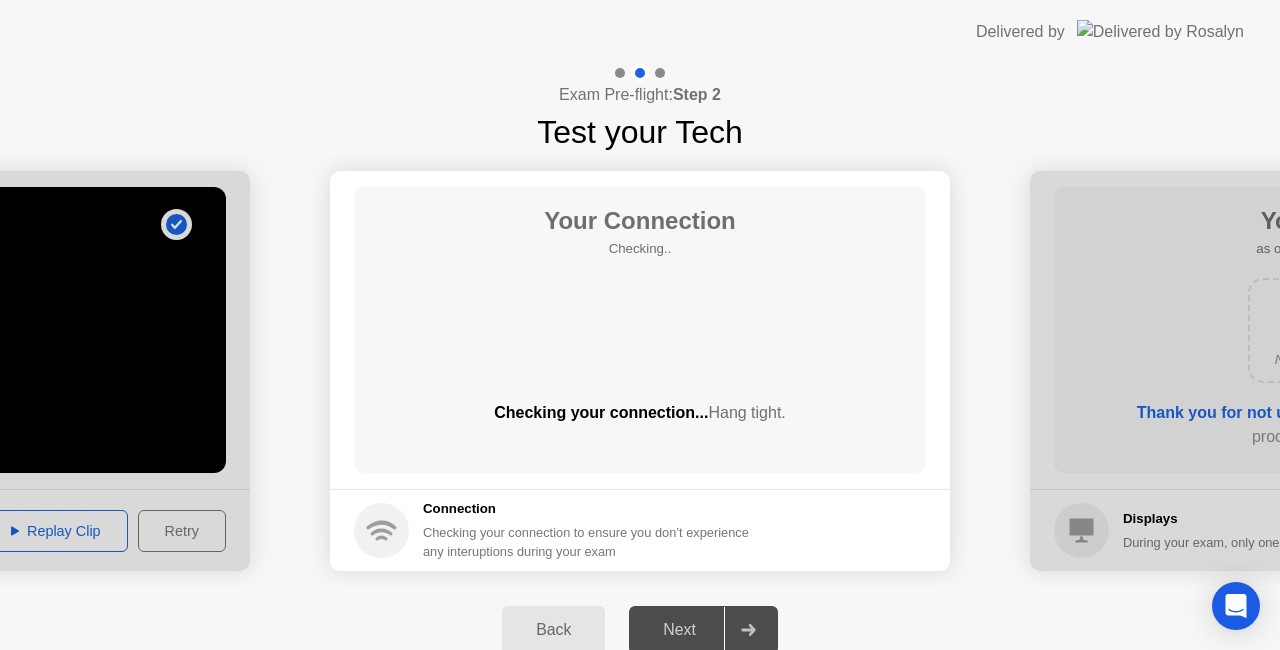 drag, startPoint x: 812, startPoint y: 331, endPoint x: 786, endPoint y: 350, distance: 32.202484 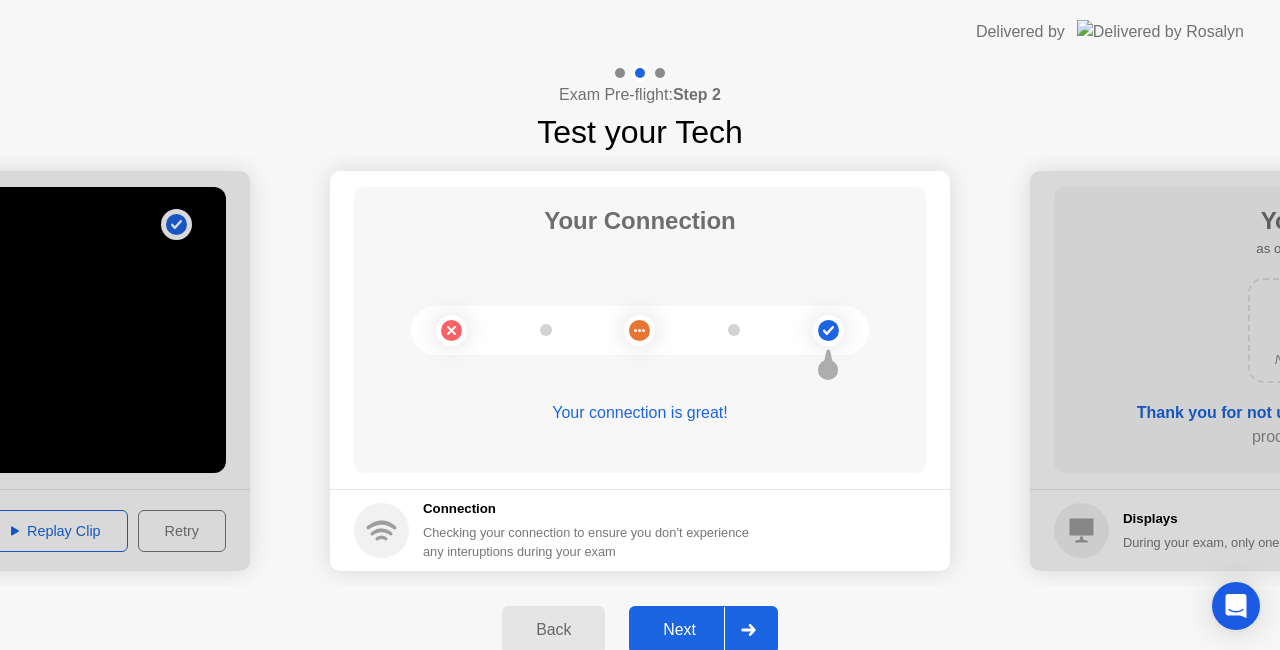 click on "Checking your connection to ensure you don’t experience any interuptions during your exam" 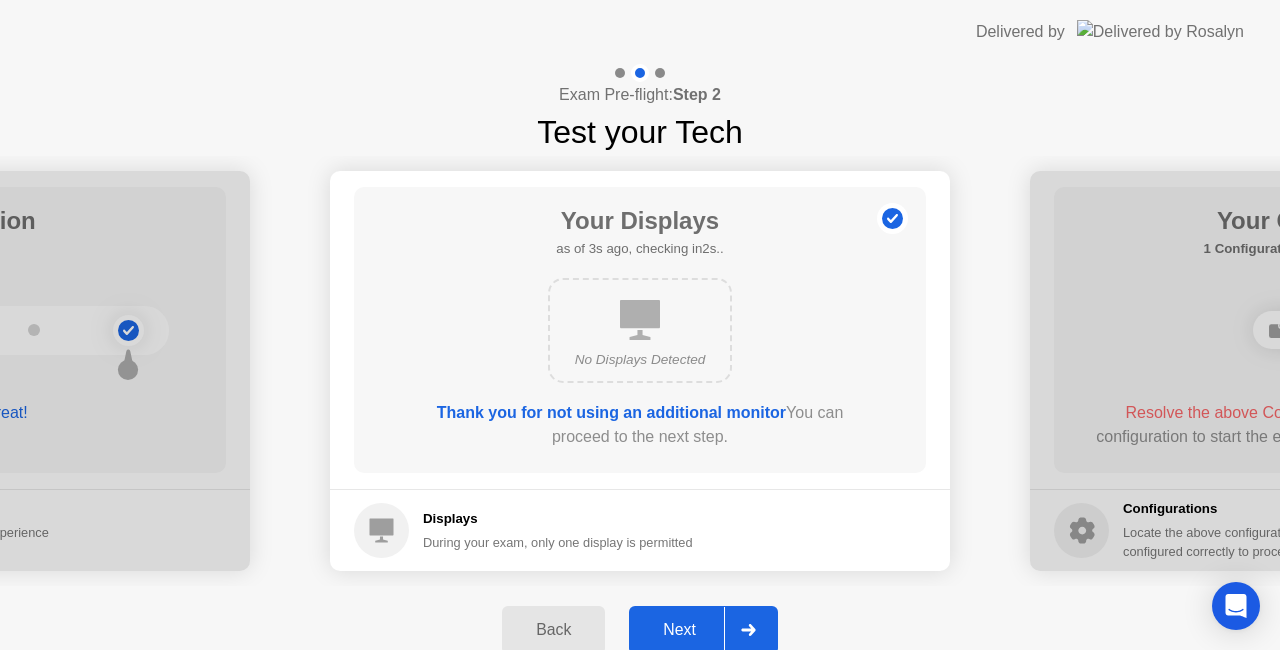 click on "No Displays Detected" 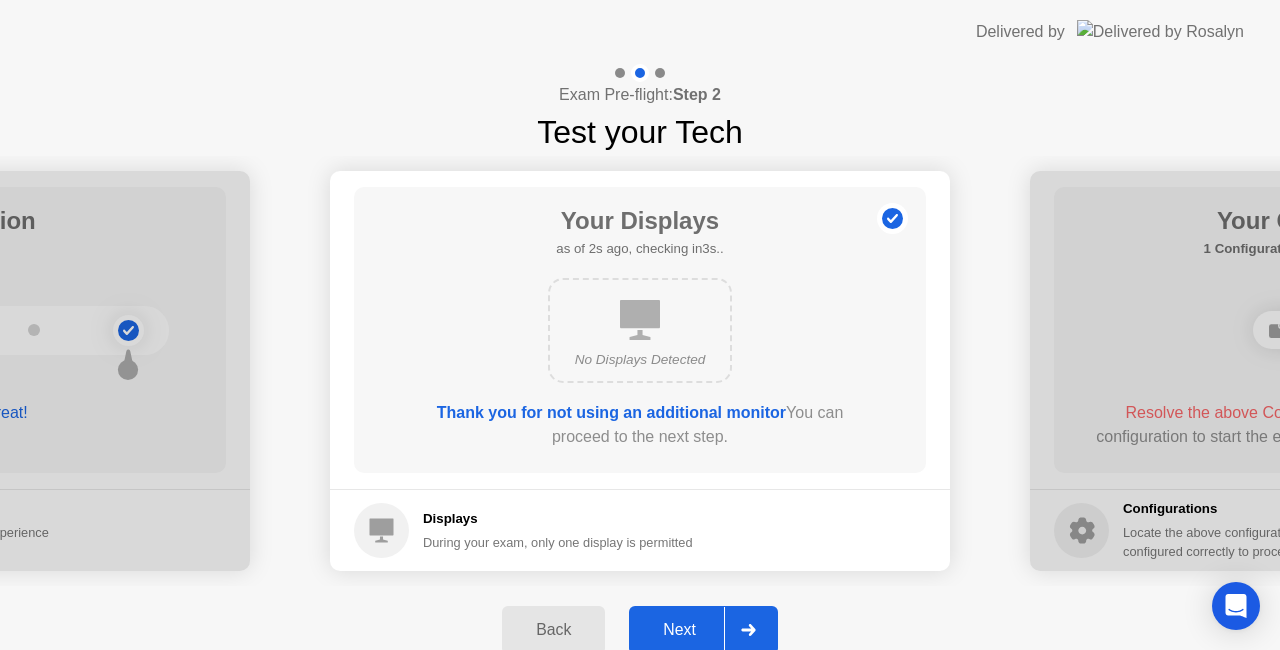 click on "Next" 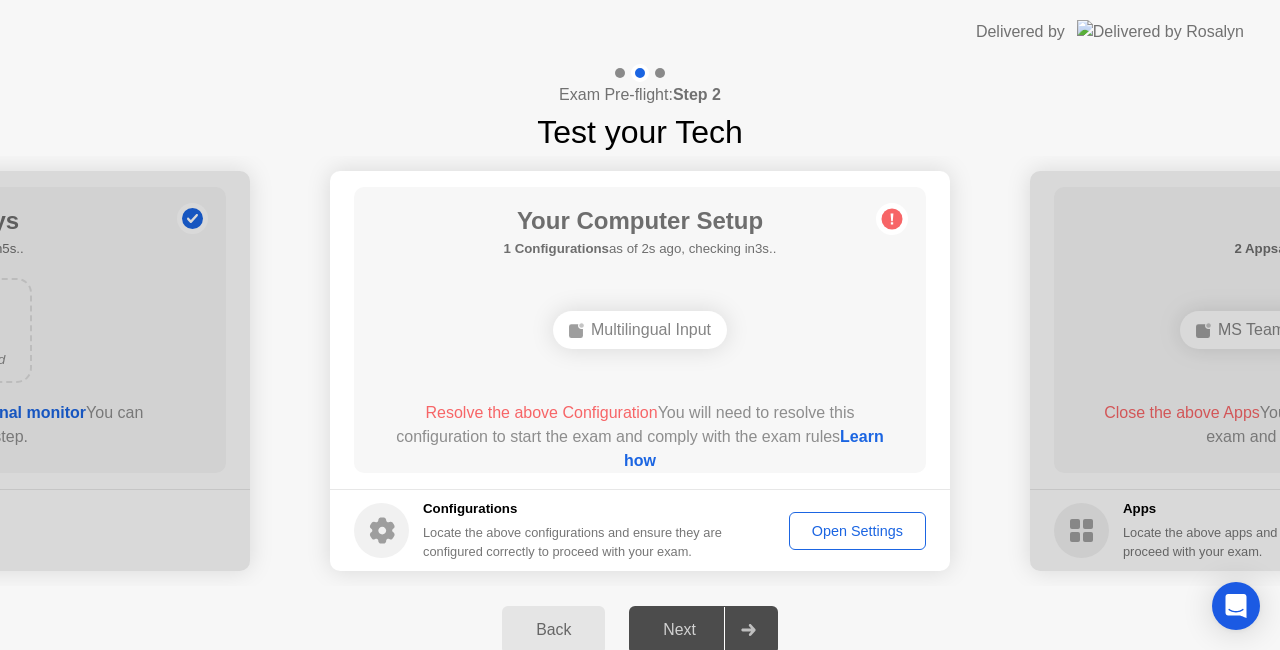 click on "Open Settings" 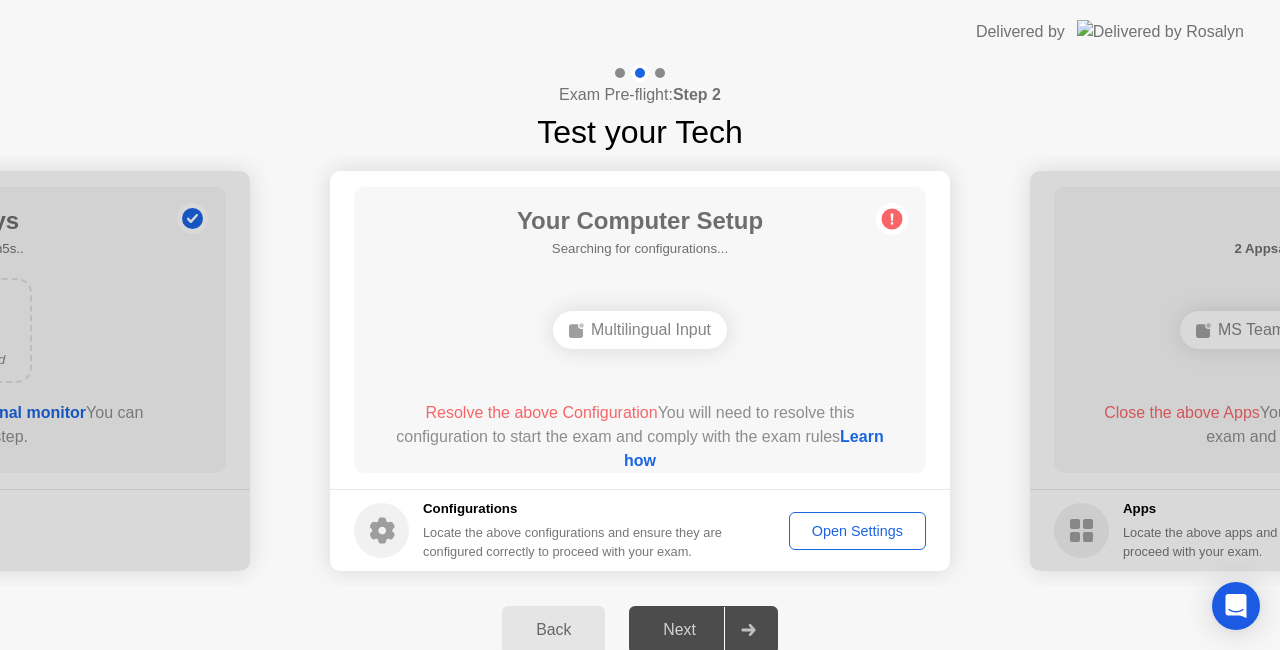 click on "Your Computer Setup  Searching for configurations...  Multilingual Input  Resolve the above Configuration  You will need to resolve this configuration to start the exam and comply with the exam rules  Learn how" 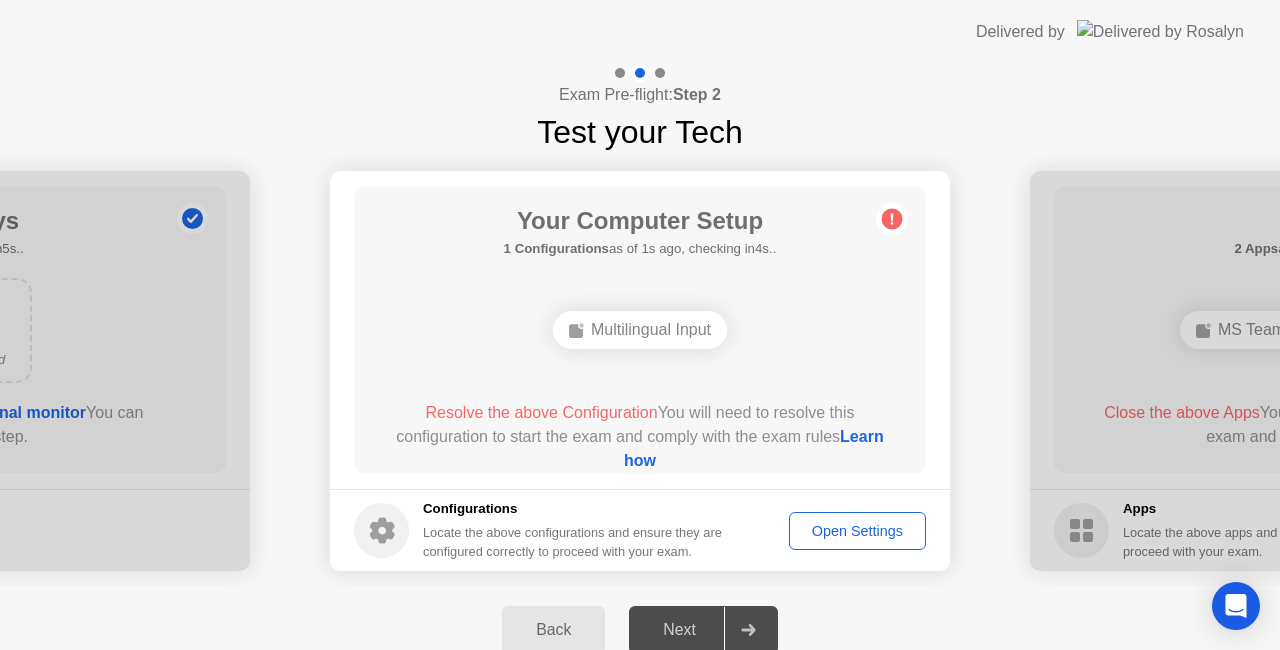 click on "Open Settings" 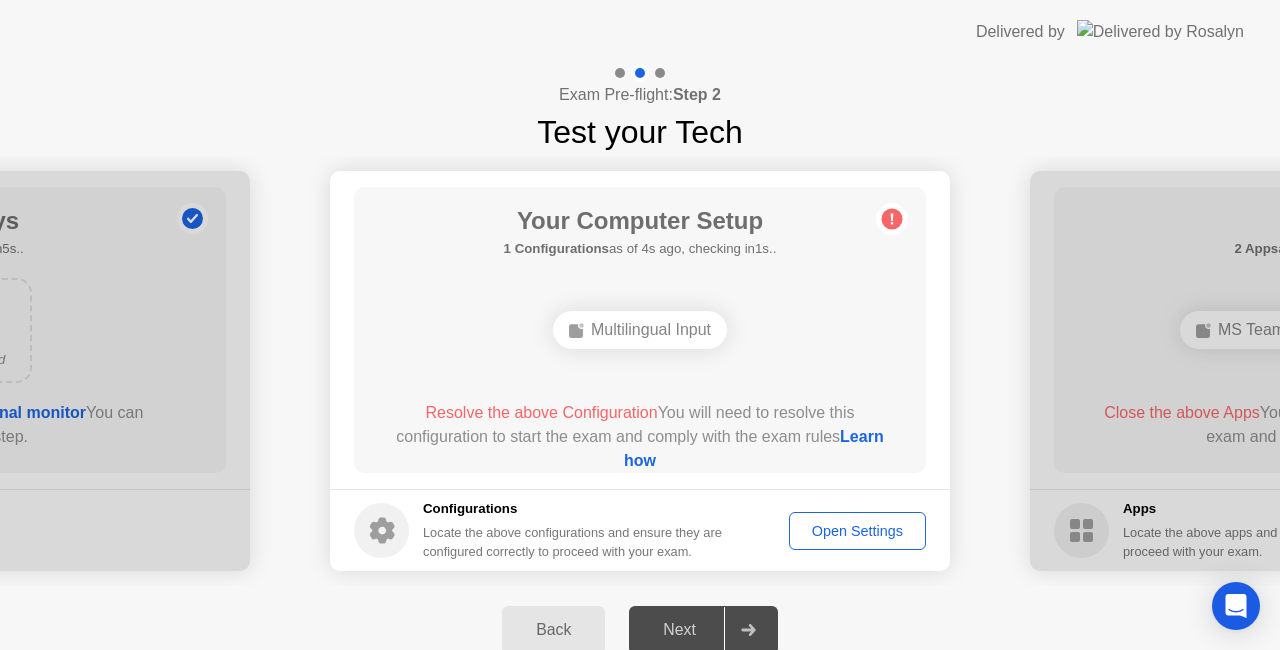 click on "Open Settings" 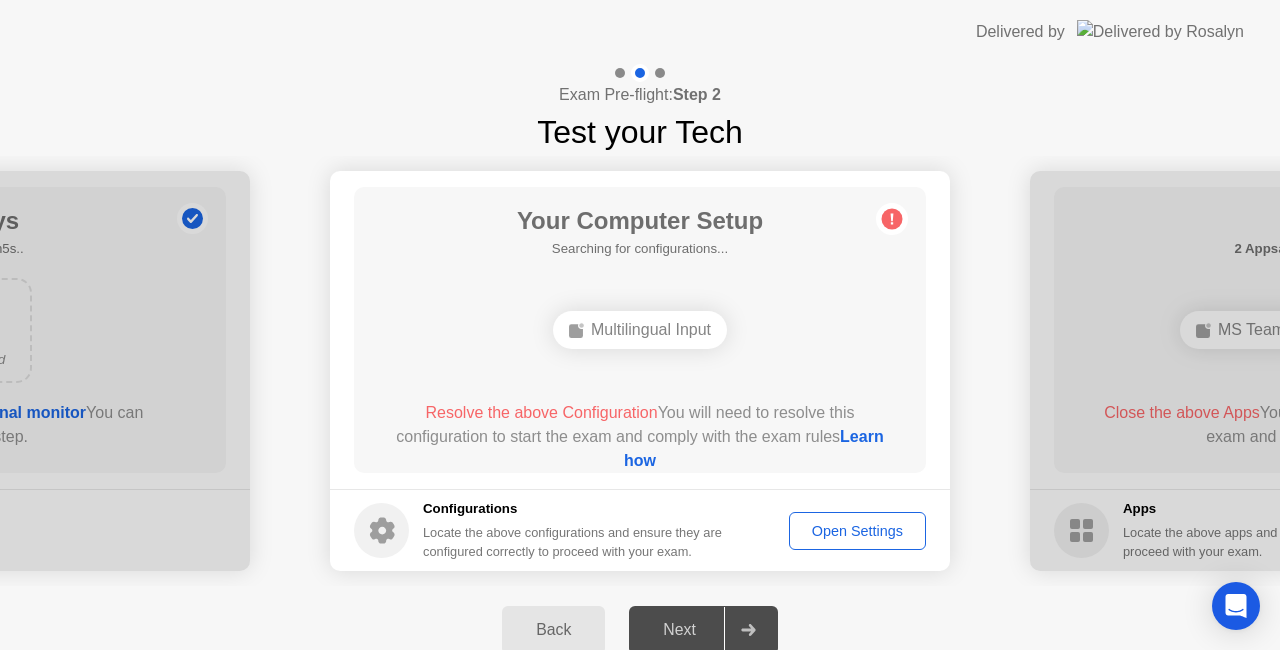 click on "Open Settings" 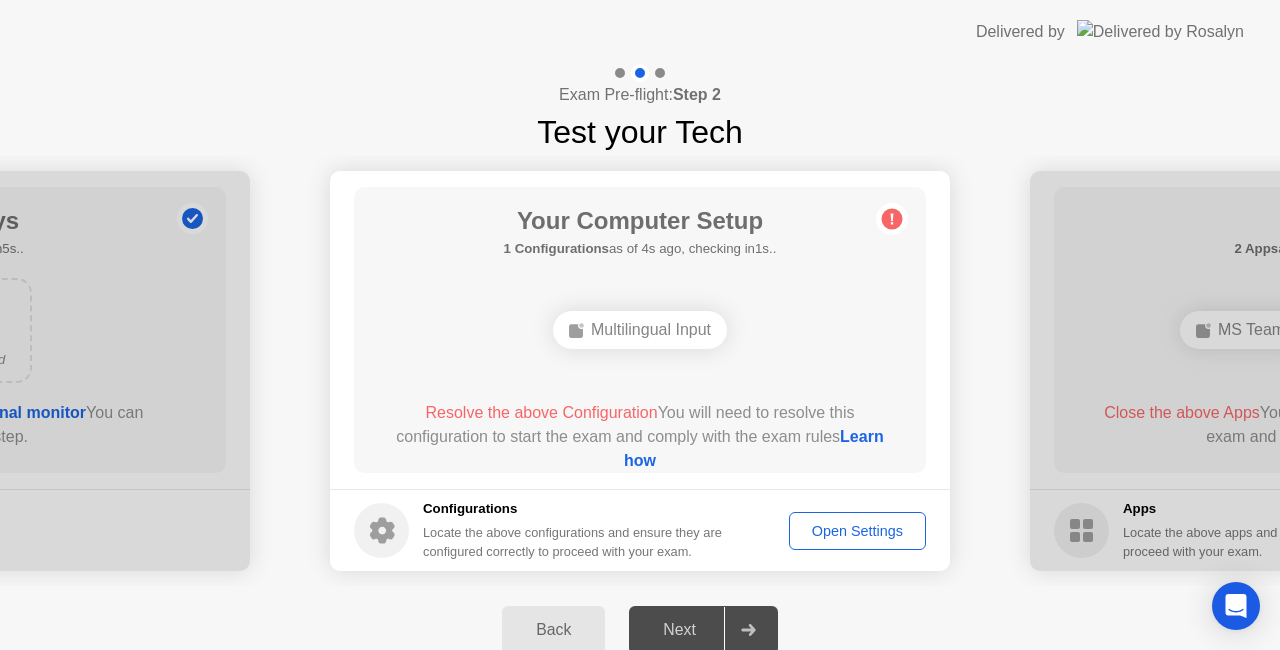 click on "Open Settings" 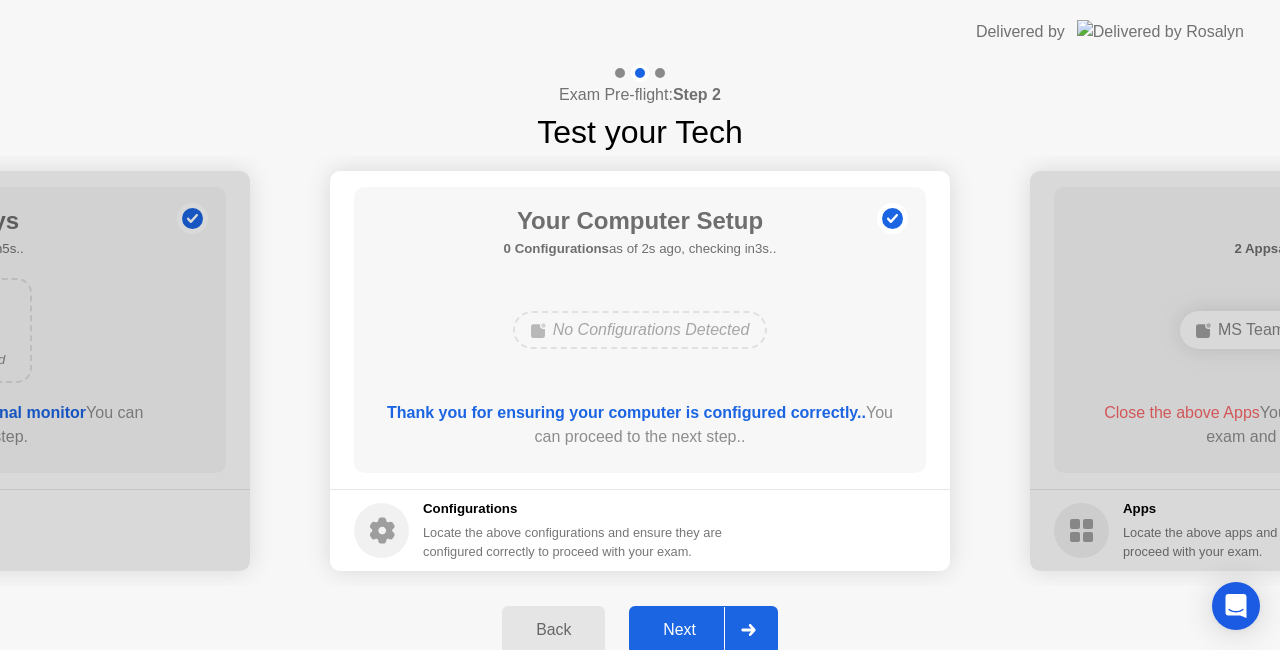 click on "Next" 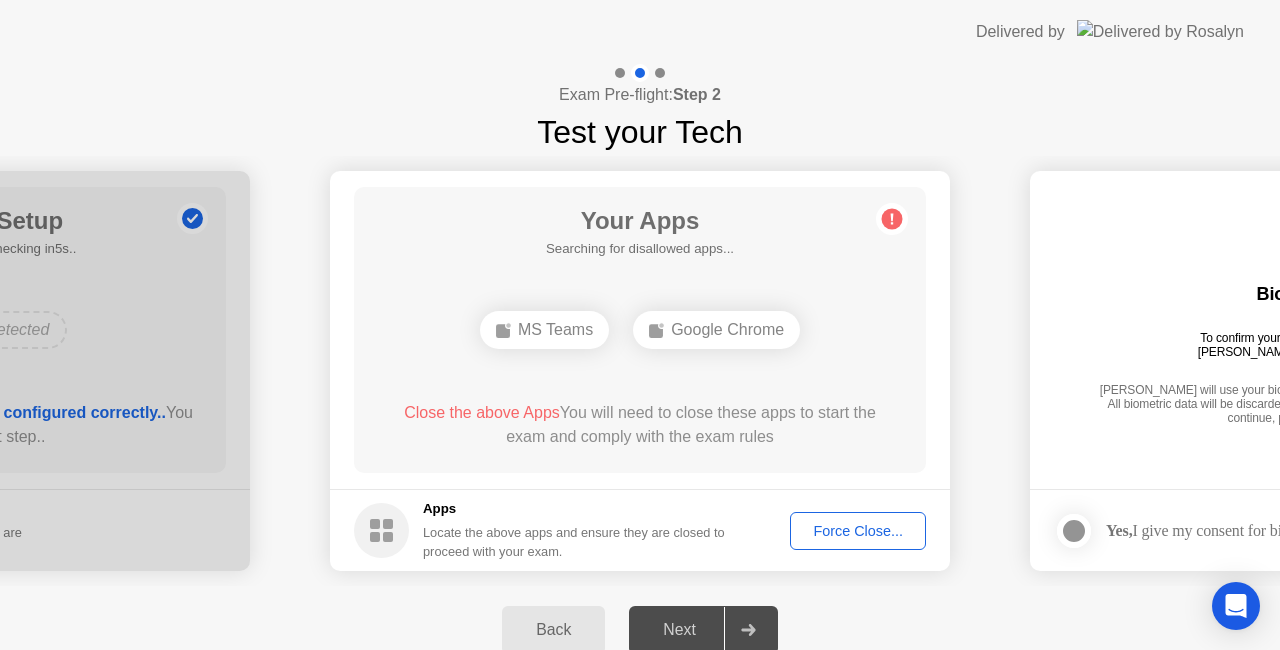 click on "Force Close..." 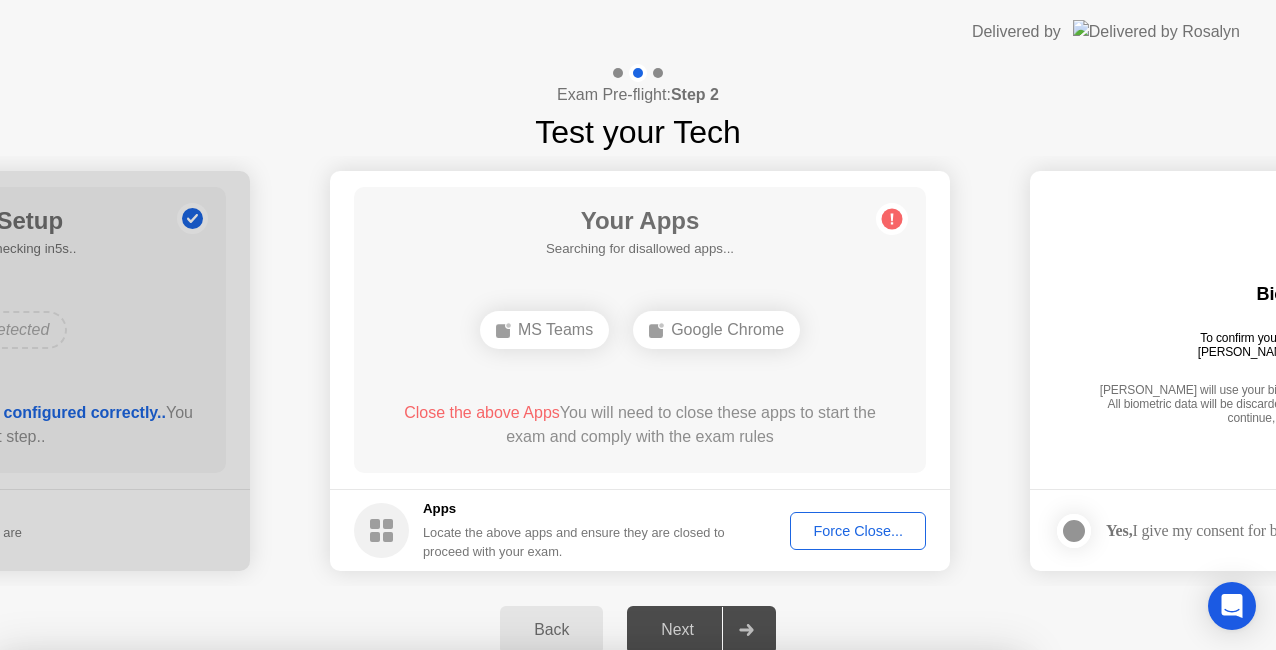 click on "Confirm" at bounding box center [577, 926] 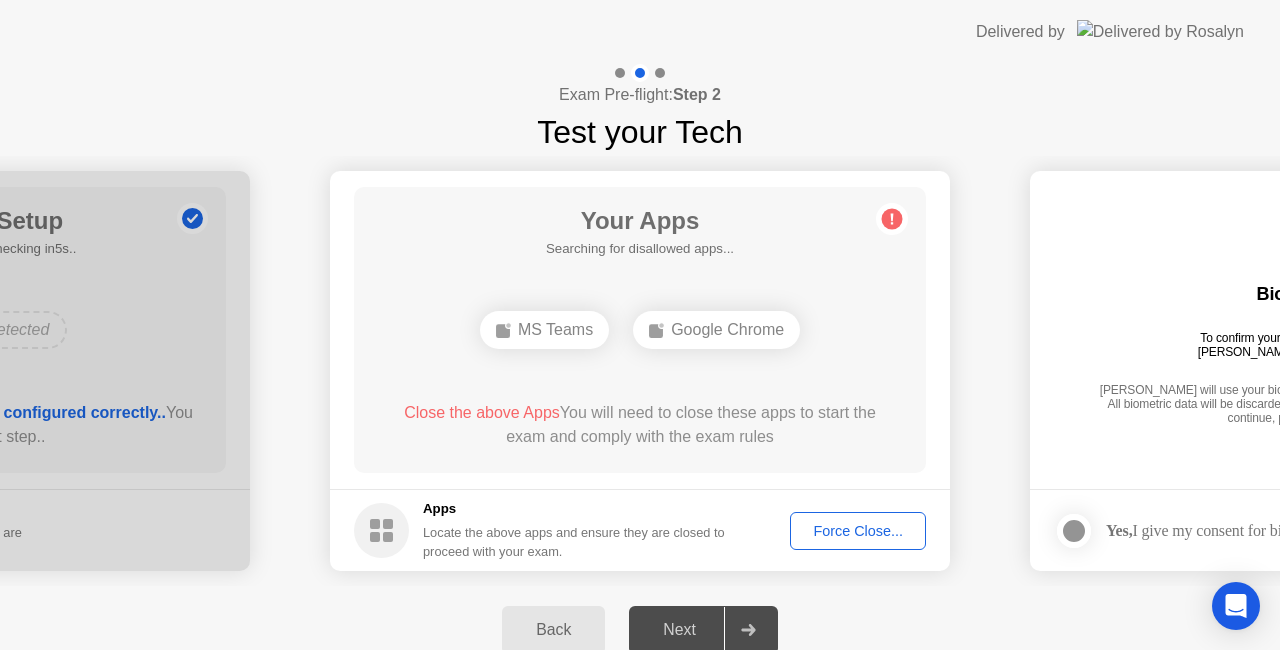 click on "Force Close..." 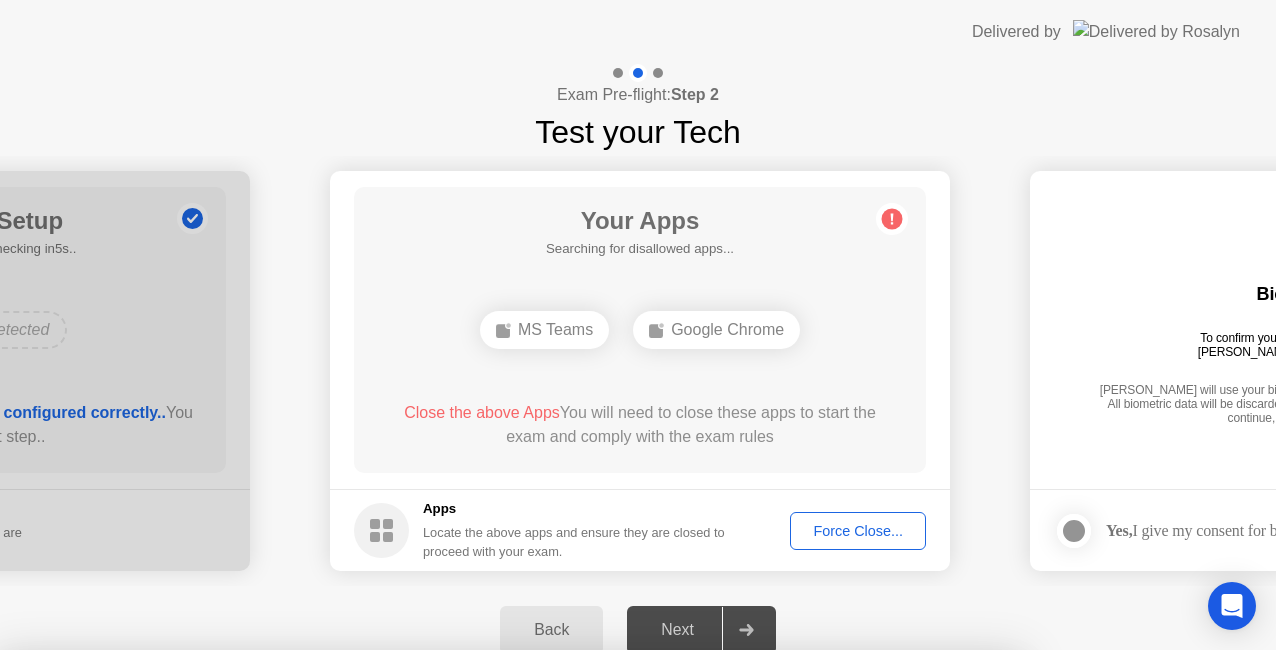 click on "Confirm" at bounding box center [577, 926] 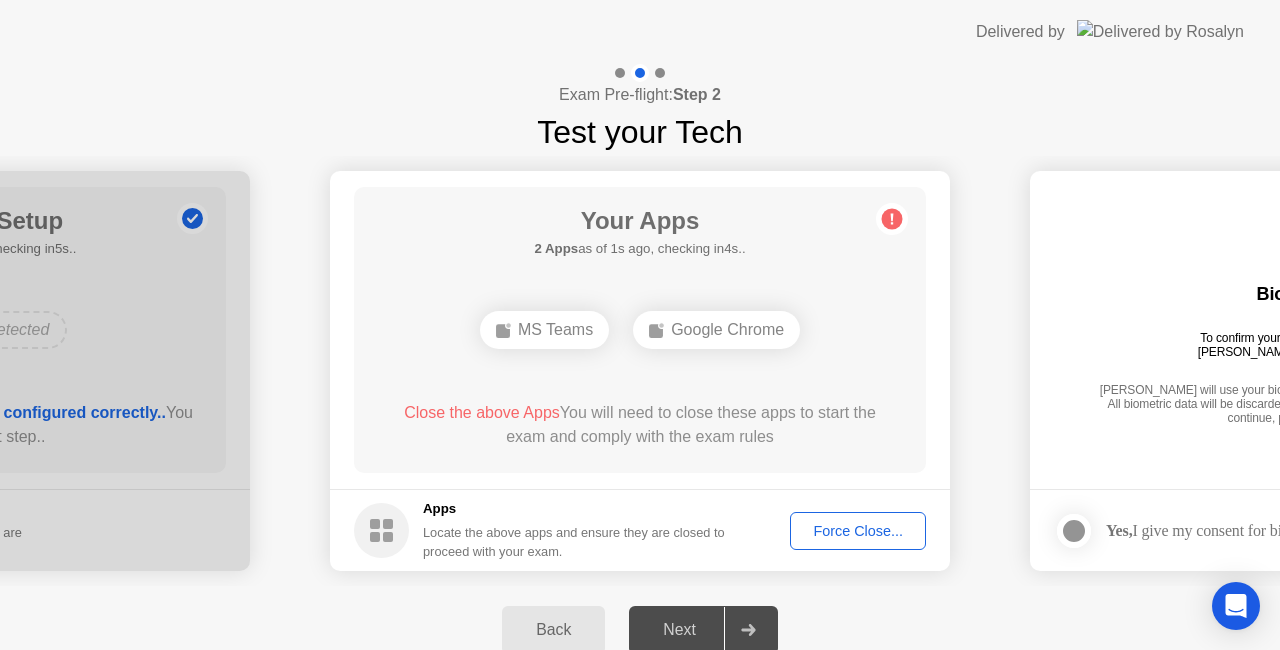 click on "Next" 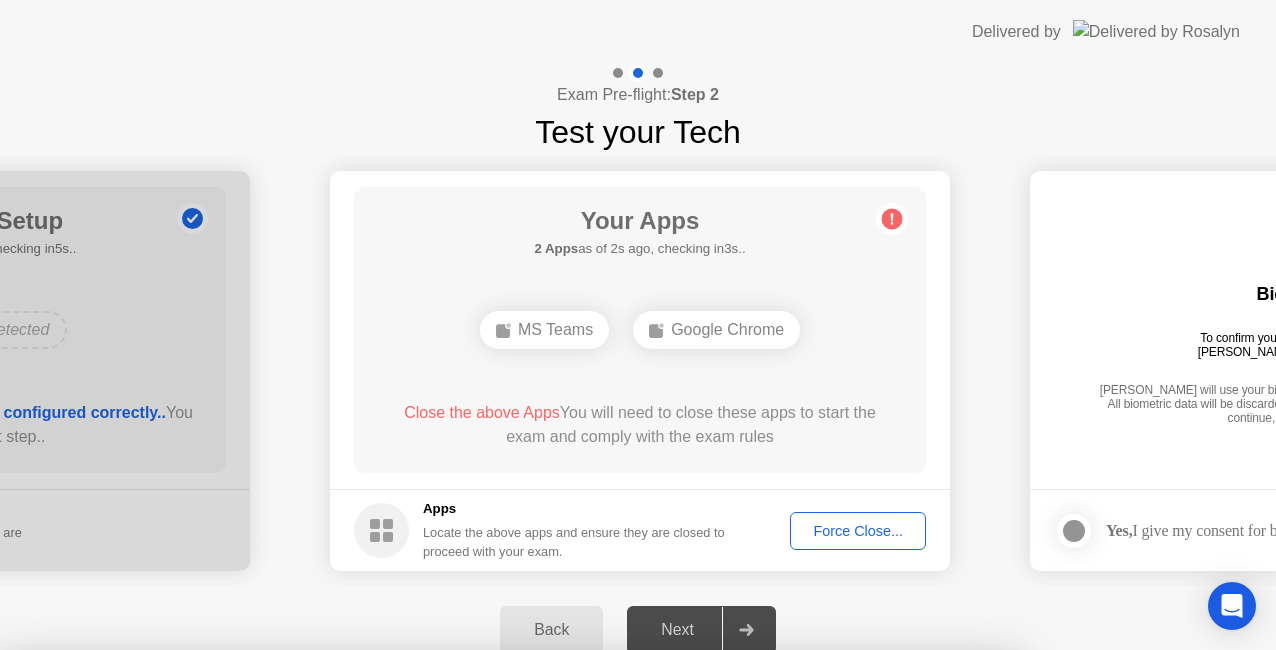 click on "Close" at bounding box center (429, 888) 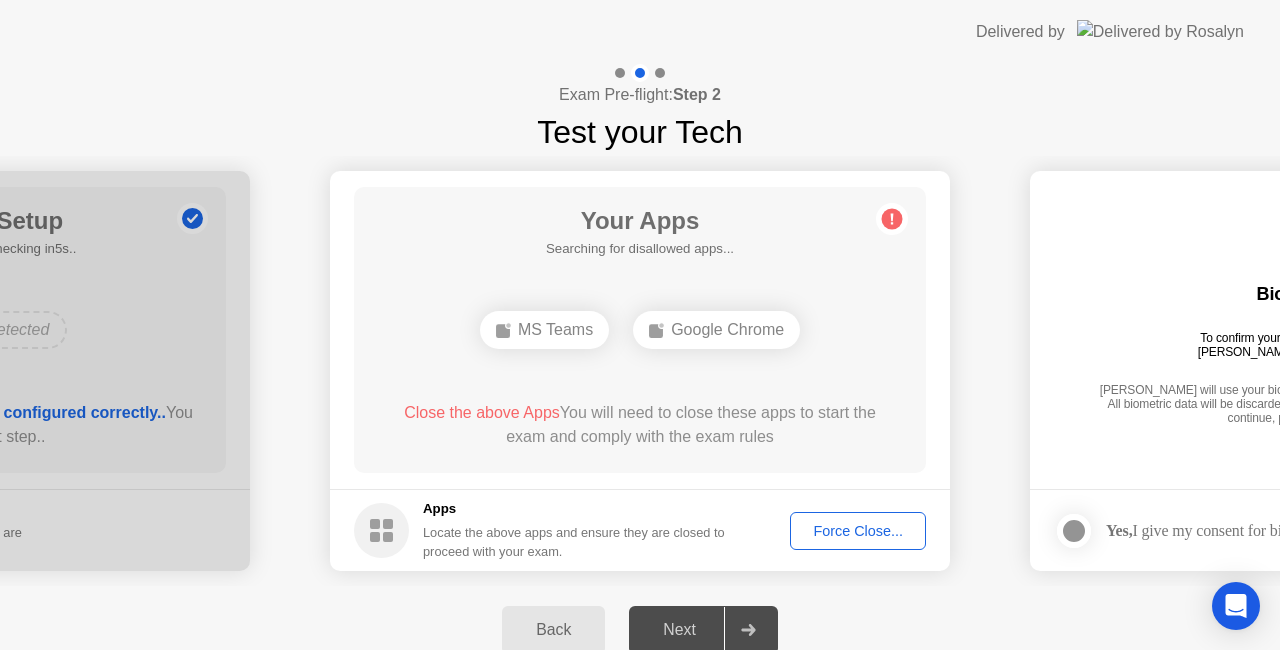 click on "Close the above Apps" 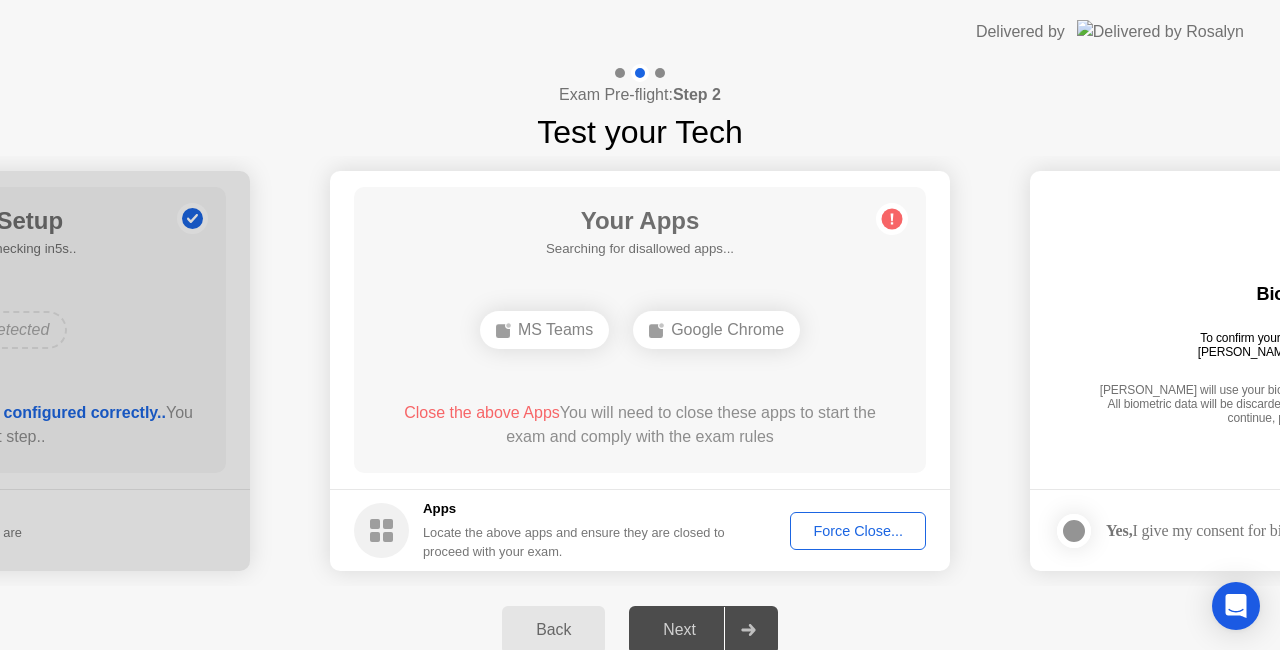 click on "MS Teams" 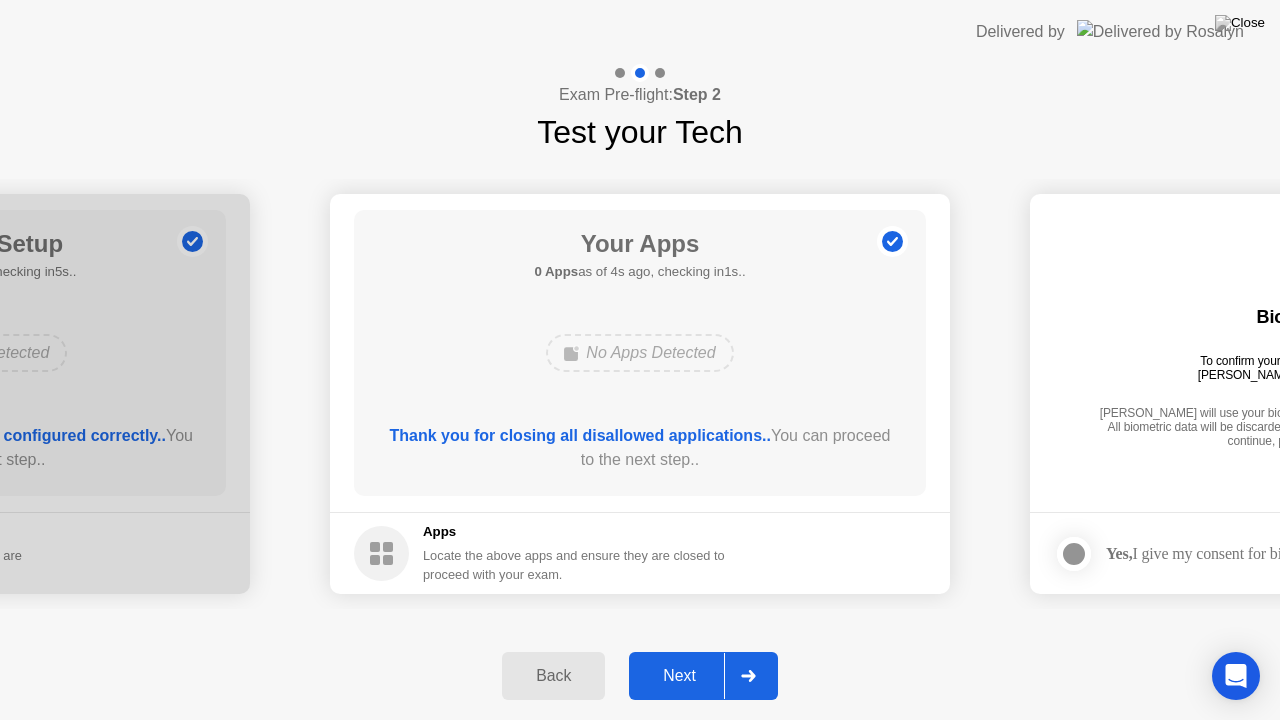 click on "Next" 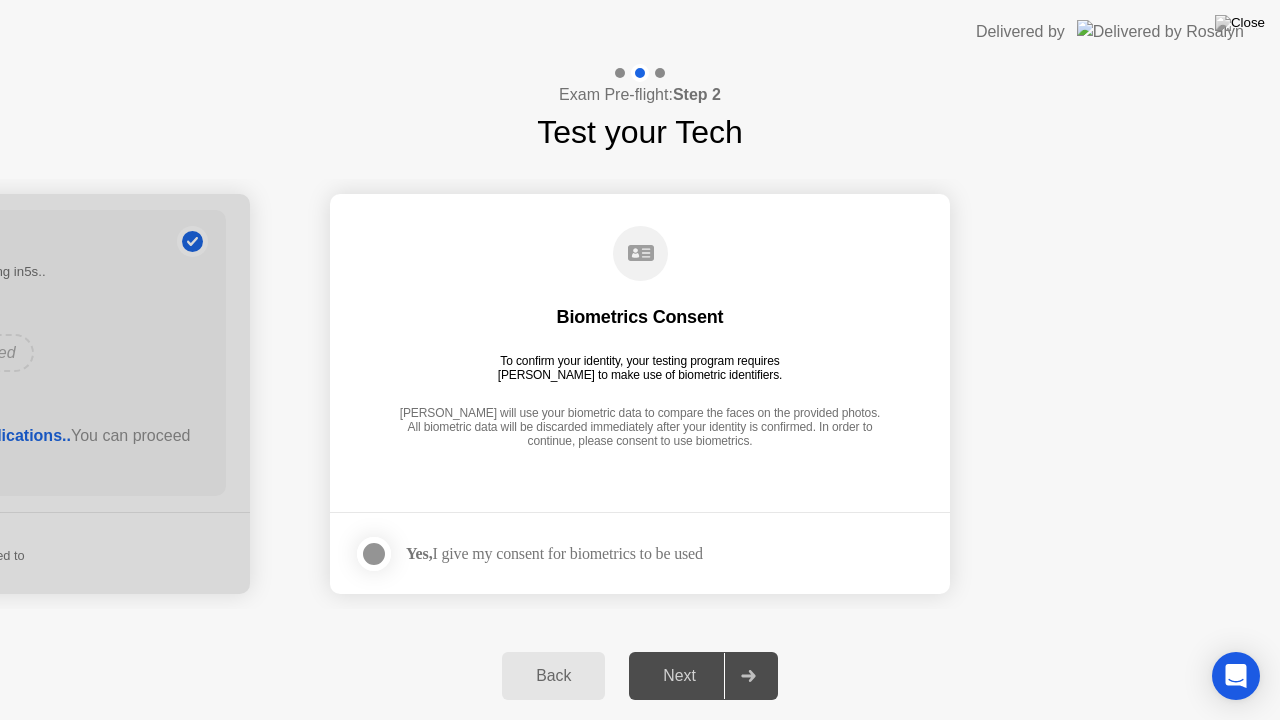 click on "Yes,  I give my consent for biometrics to be used" 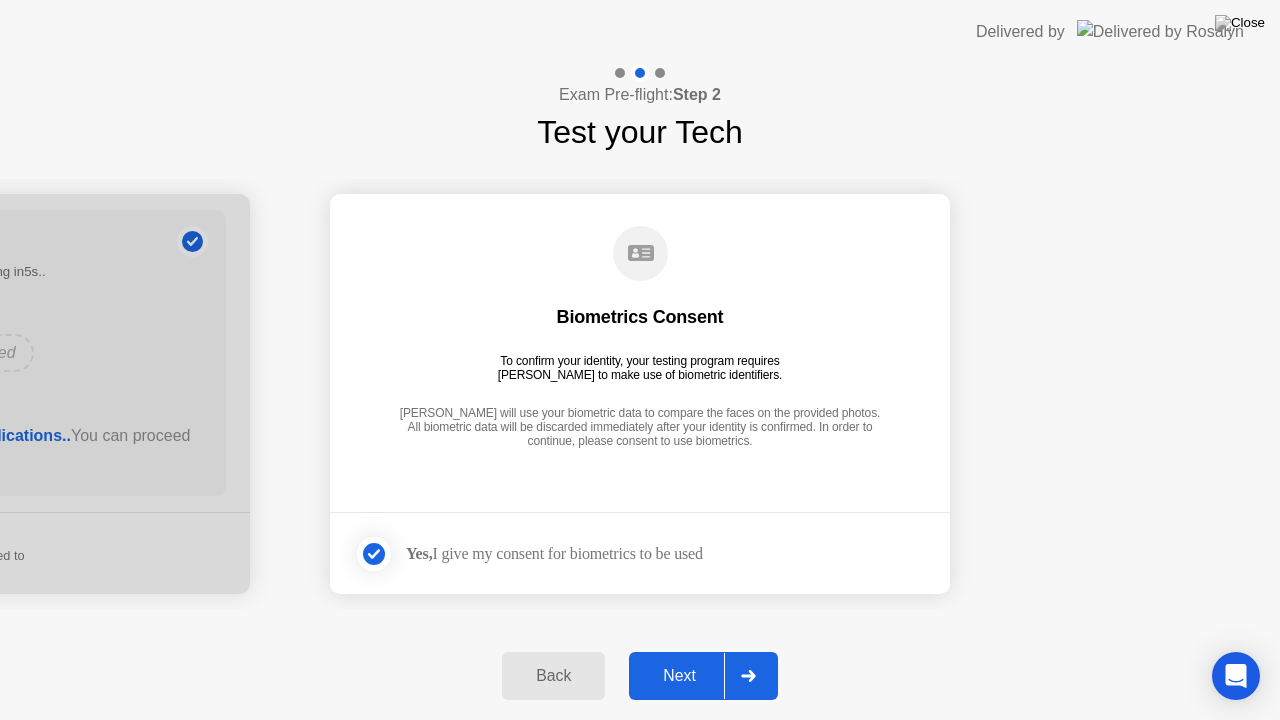 click on "Next" 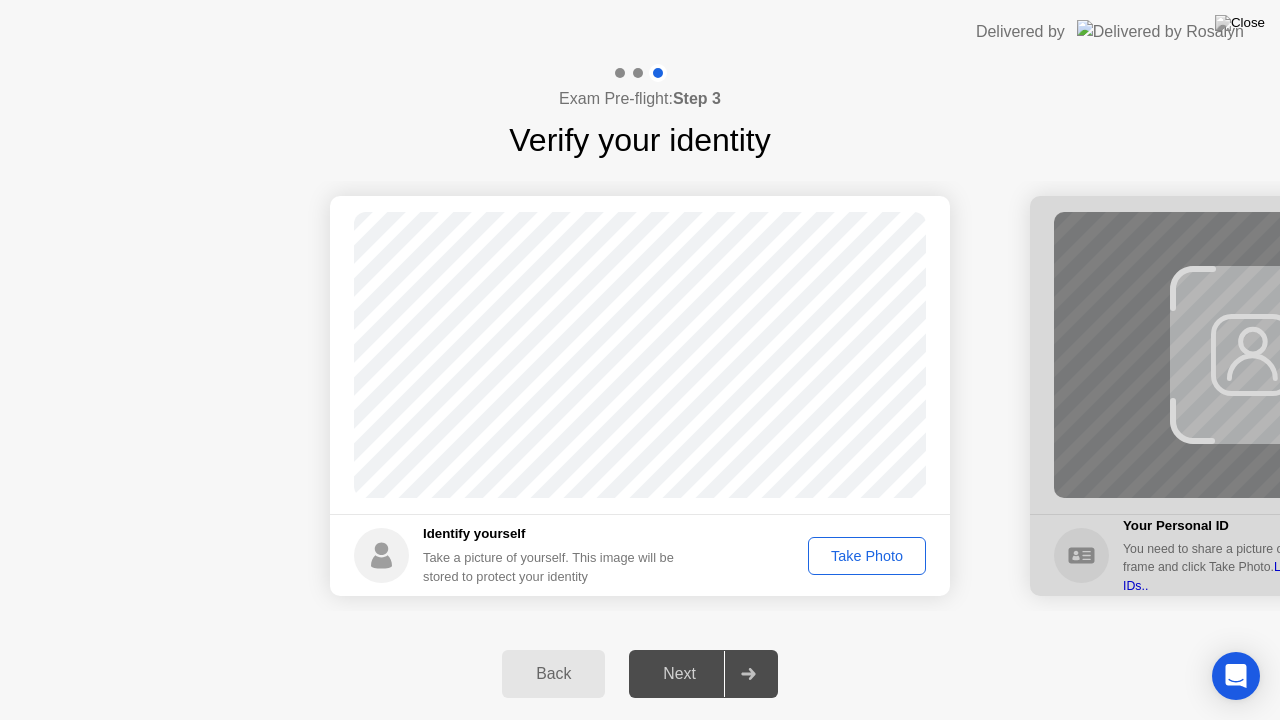click on "Take Photo" 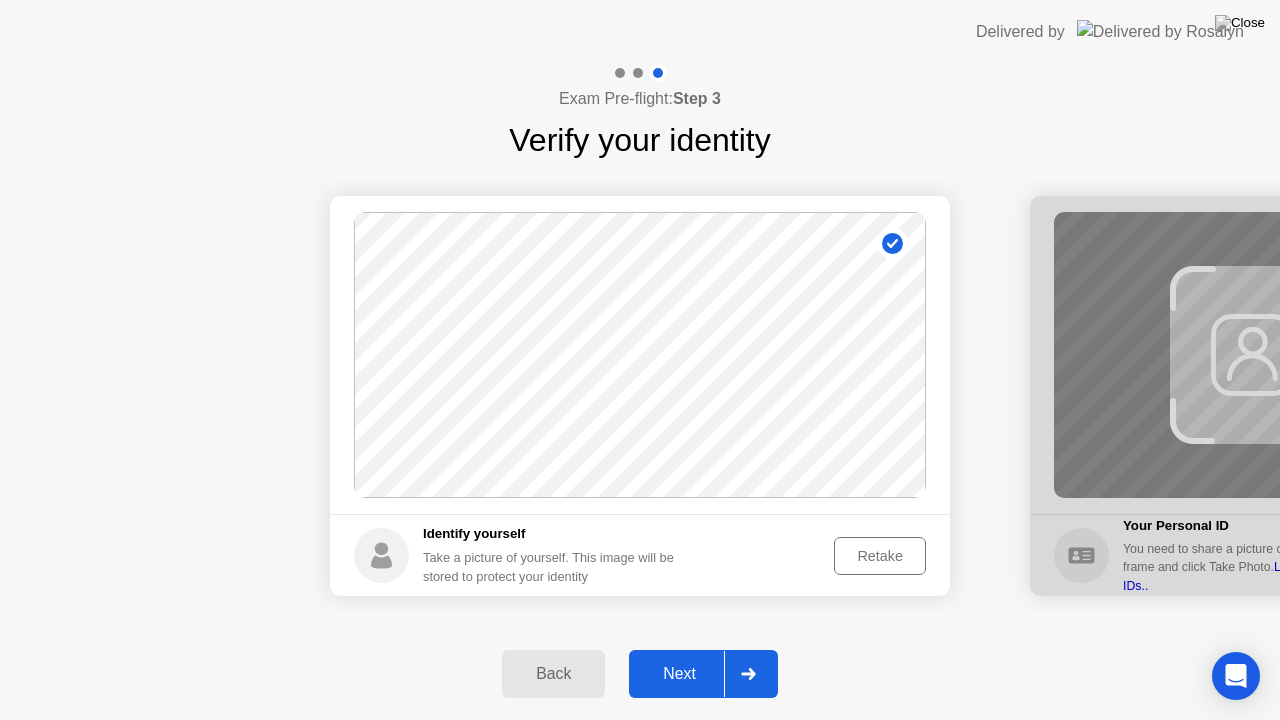 click on "Retake" 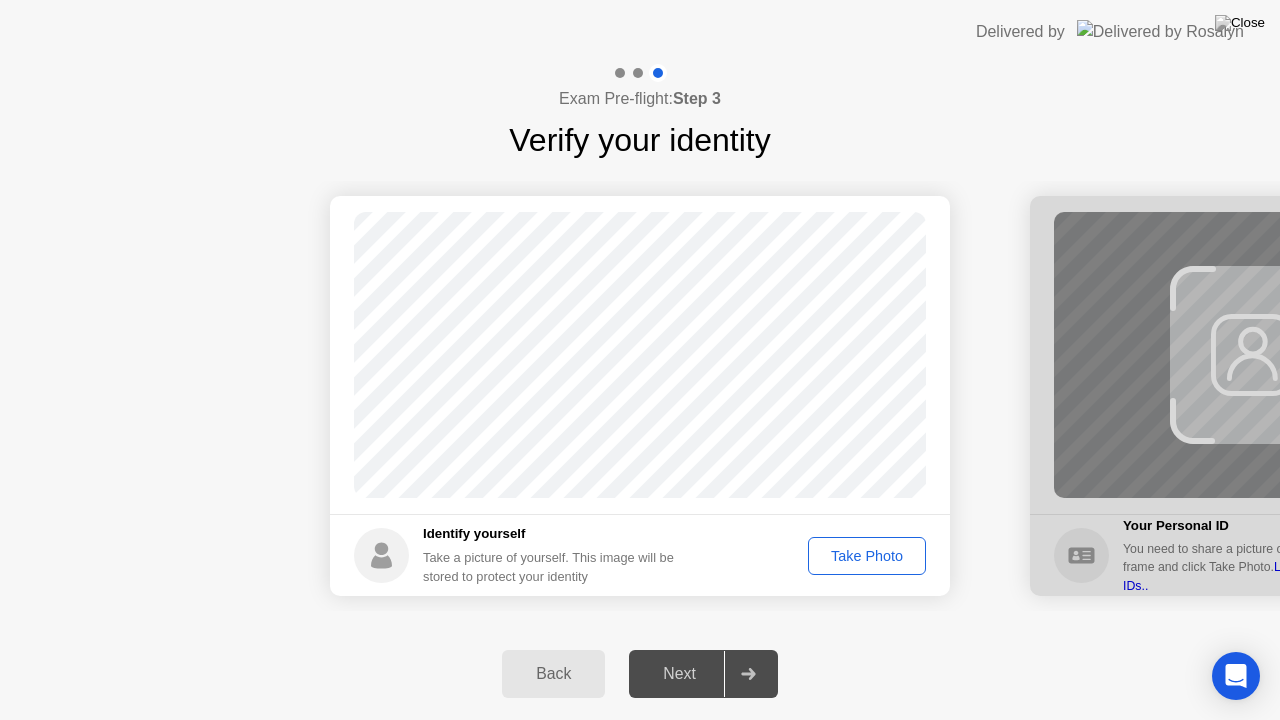 click on "Take Photo" 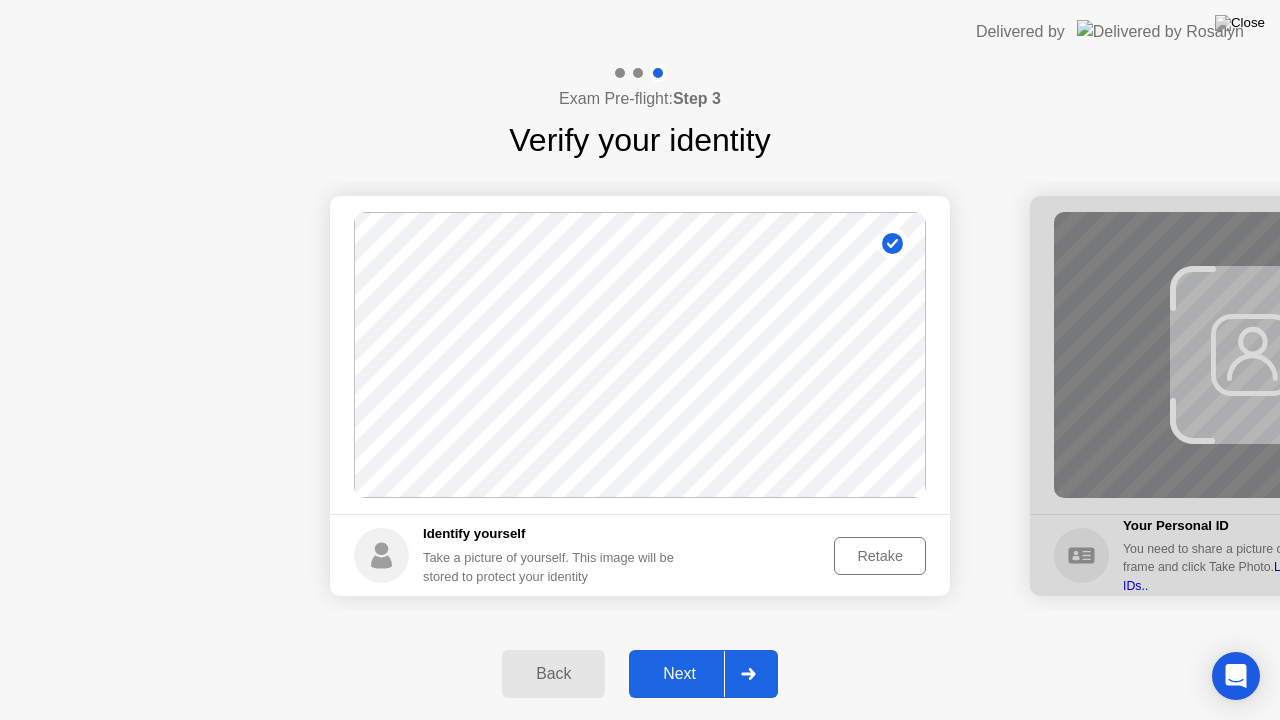 click on "Retake" 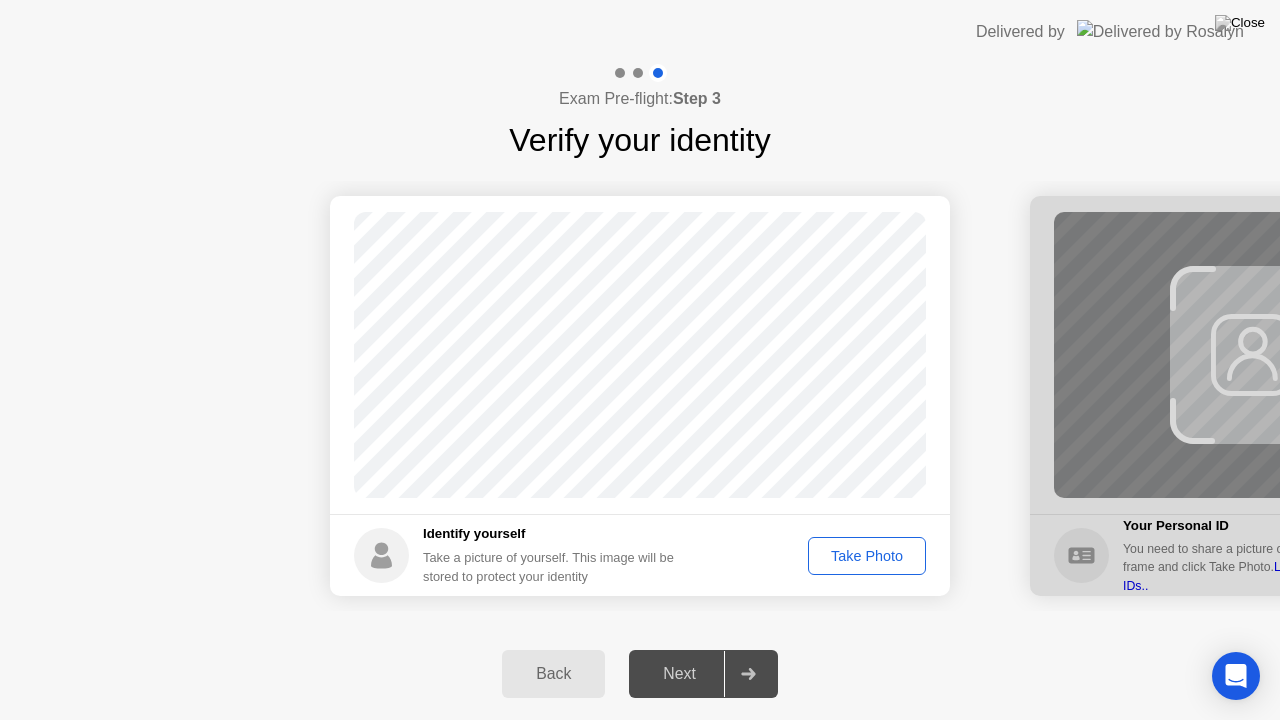 click on "Take Photo" 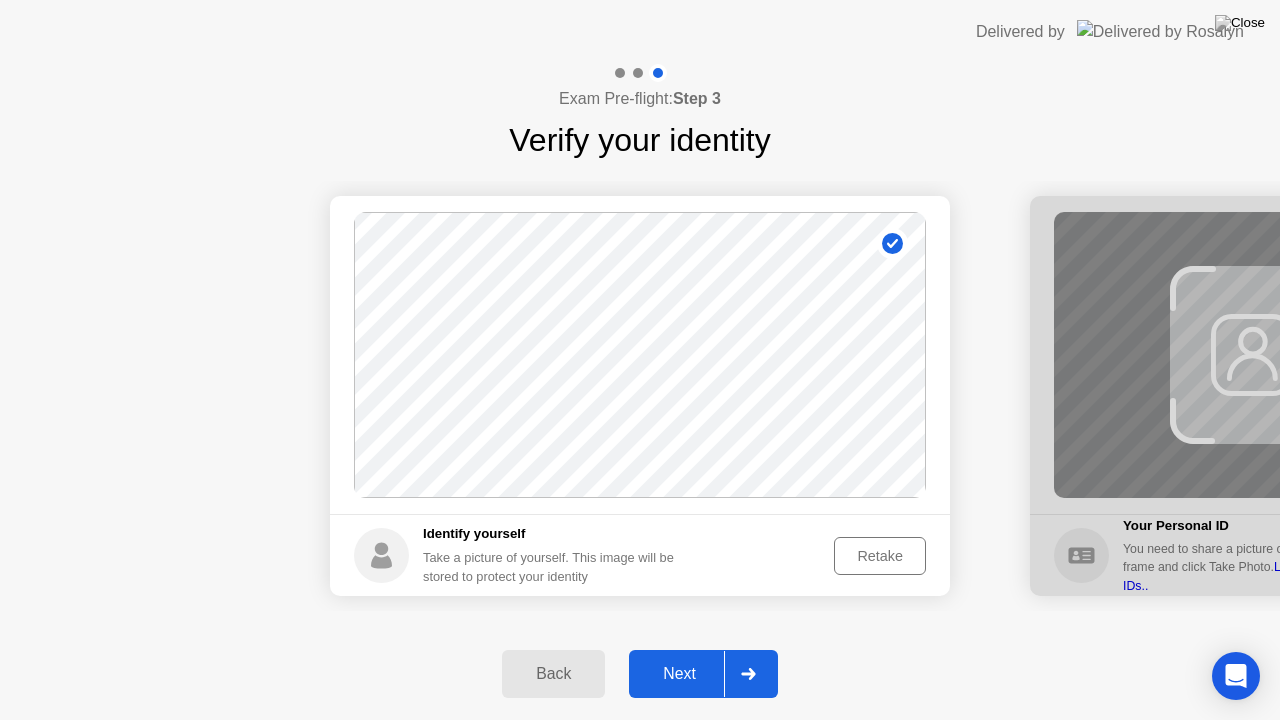 click on "Next" 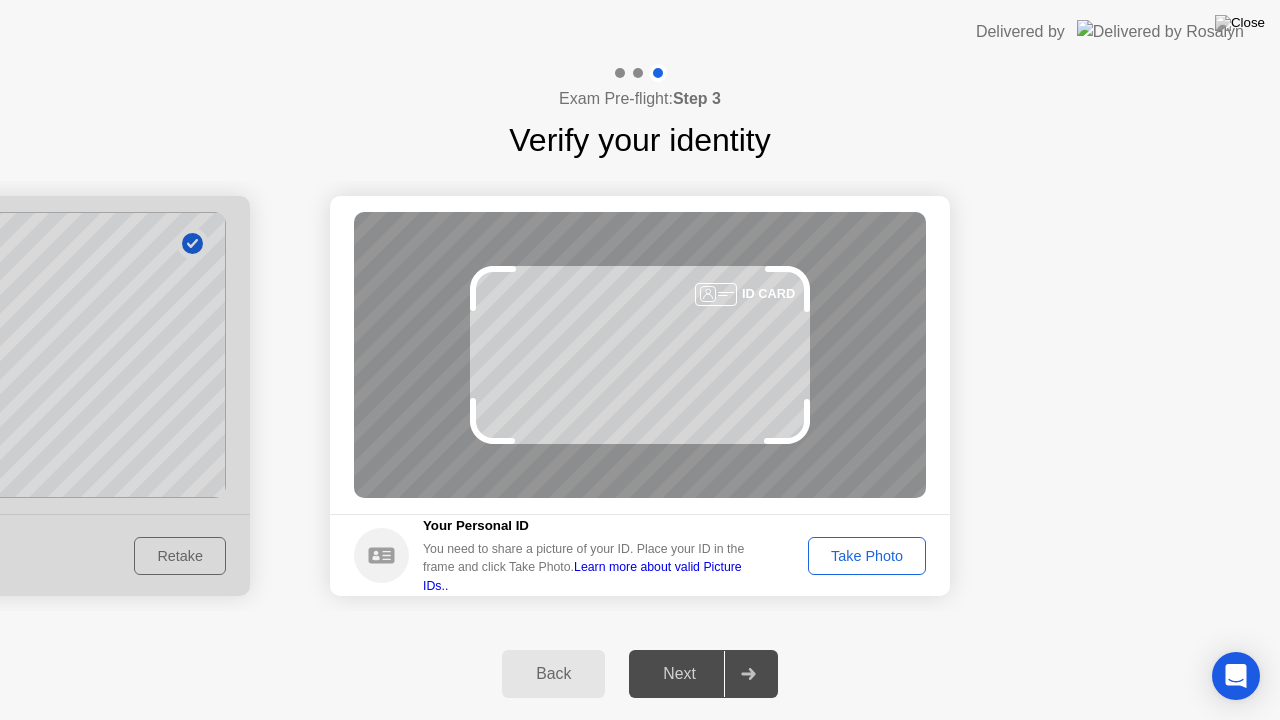 drag, startPoint x: 772, startPoint y: 290, endPoint x: 578, endPoint y: 358, distance: 205.57237 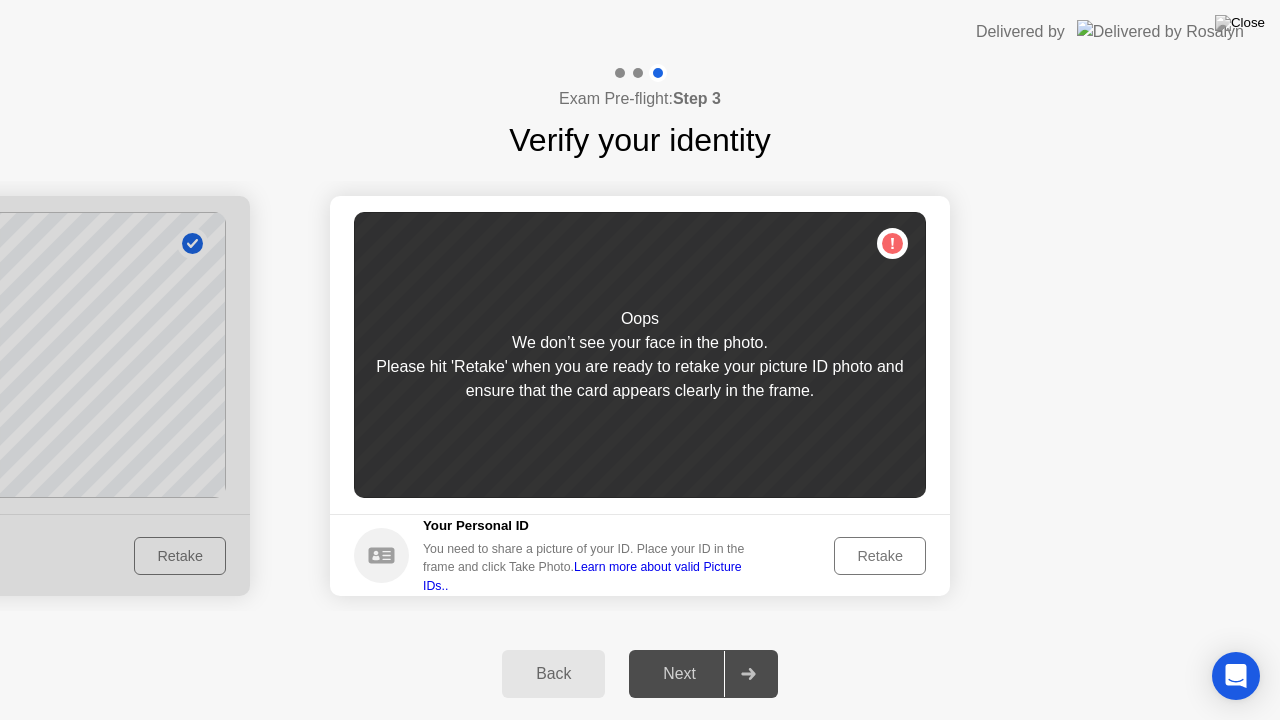 click on "Retake" 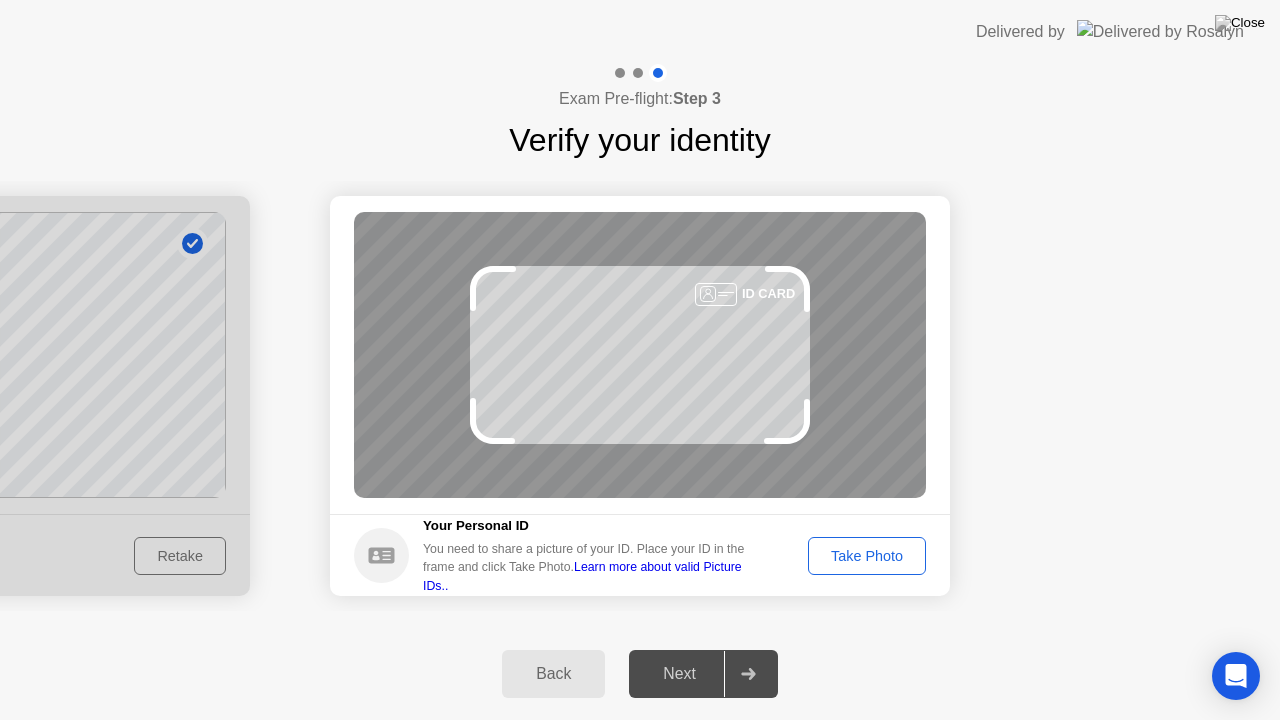 click on "Take Photo" 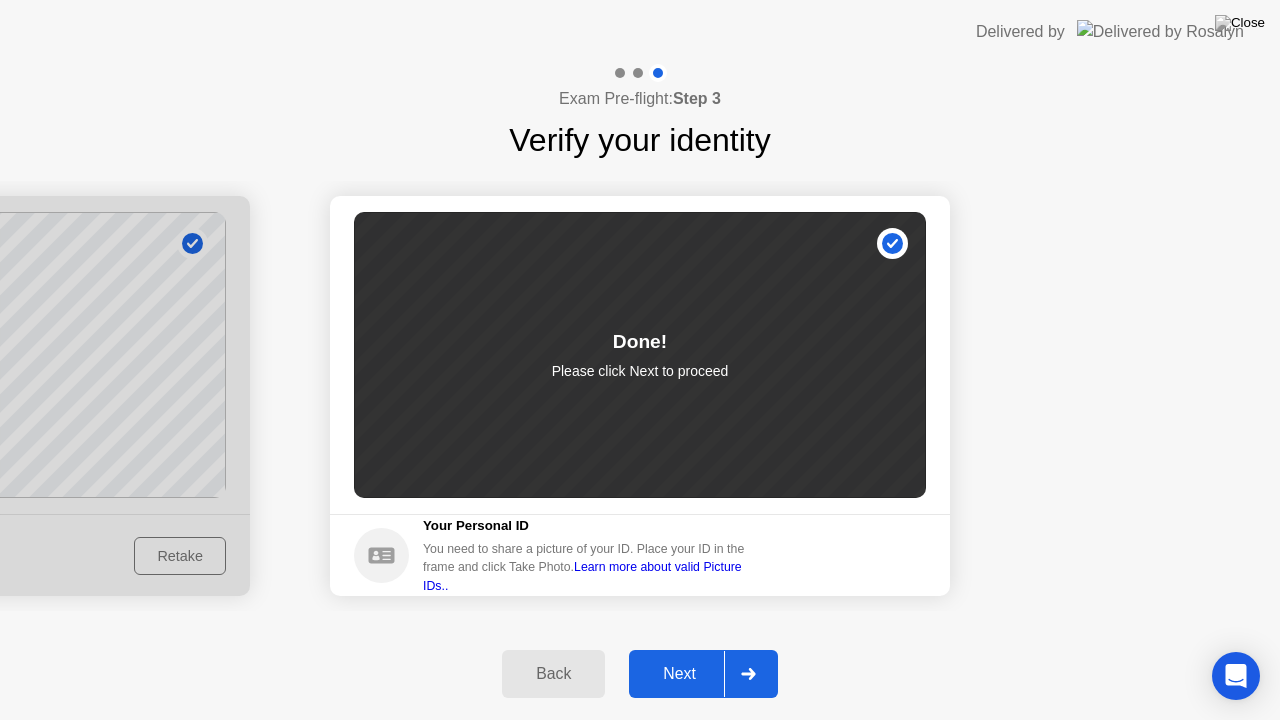 click on "Next" 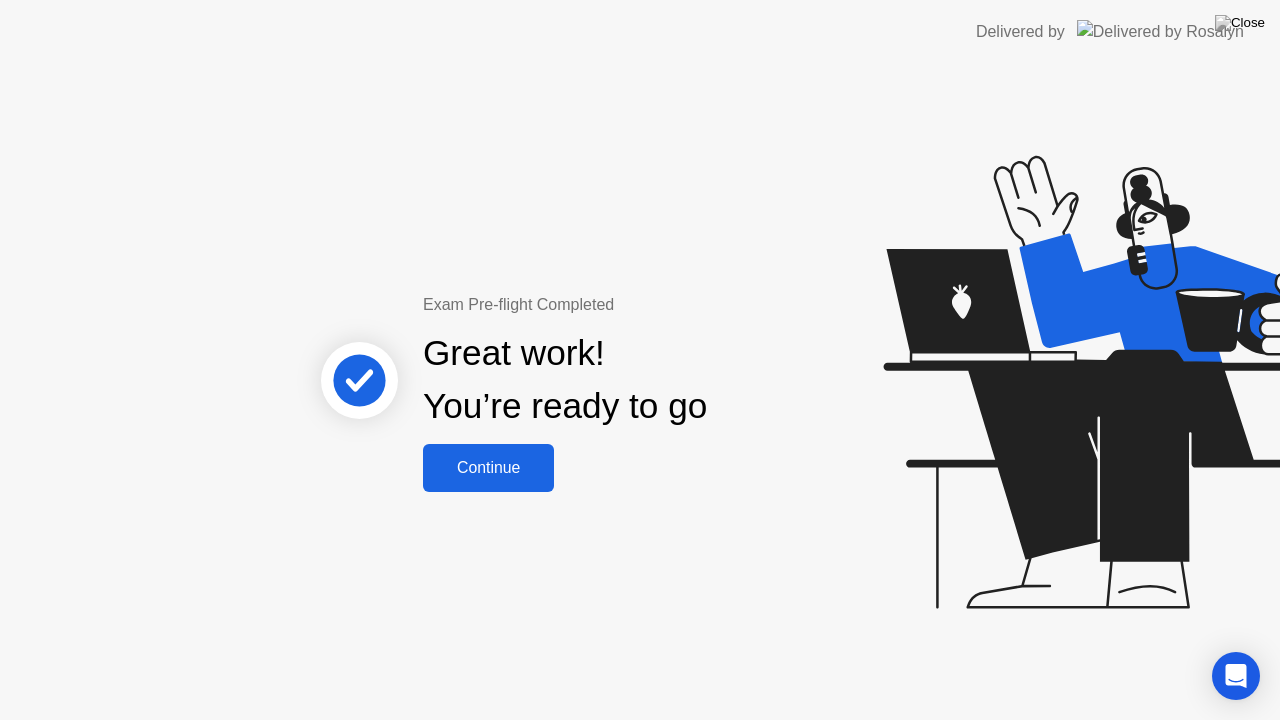 click on "Continue" 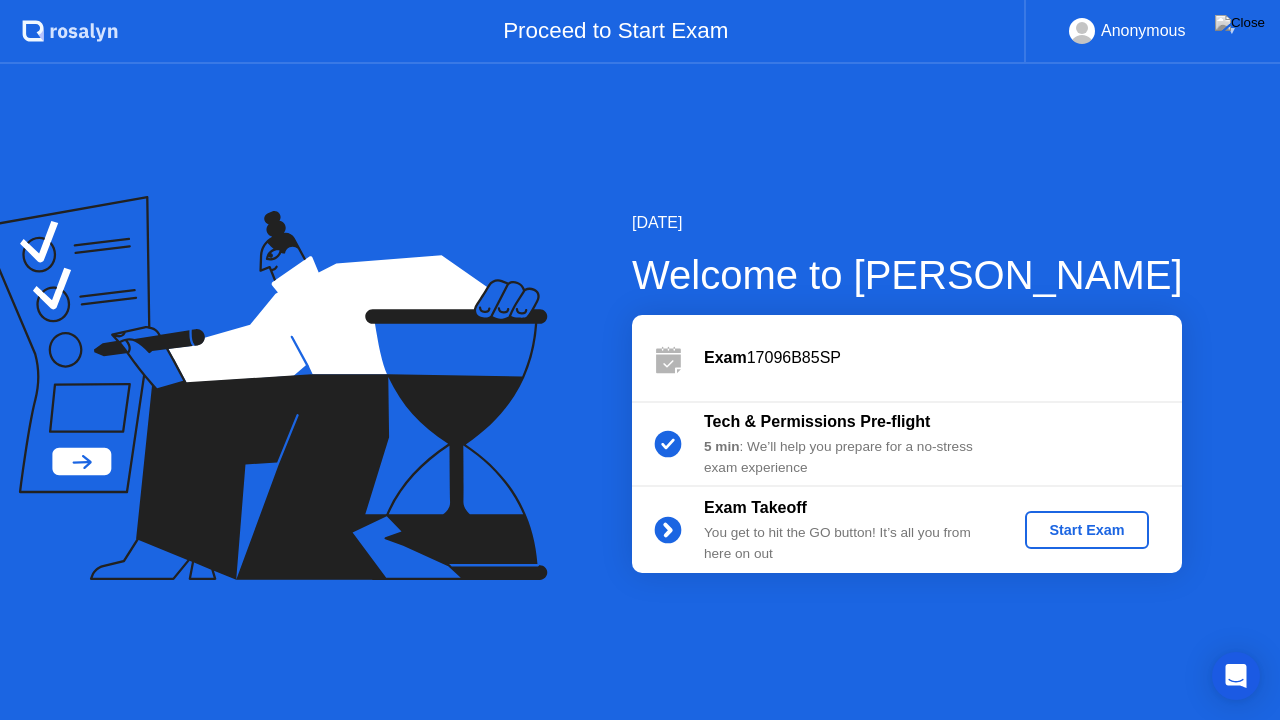 click on "Start Exam" 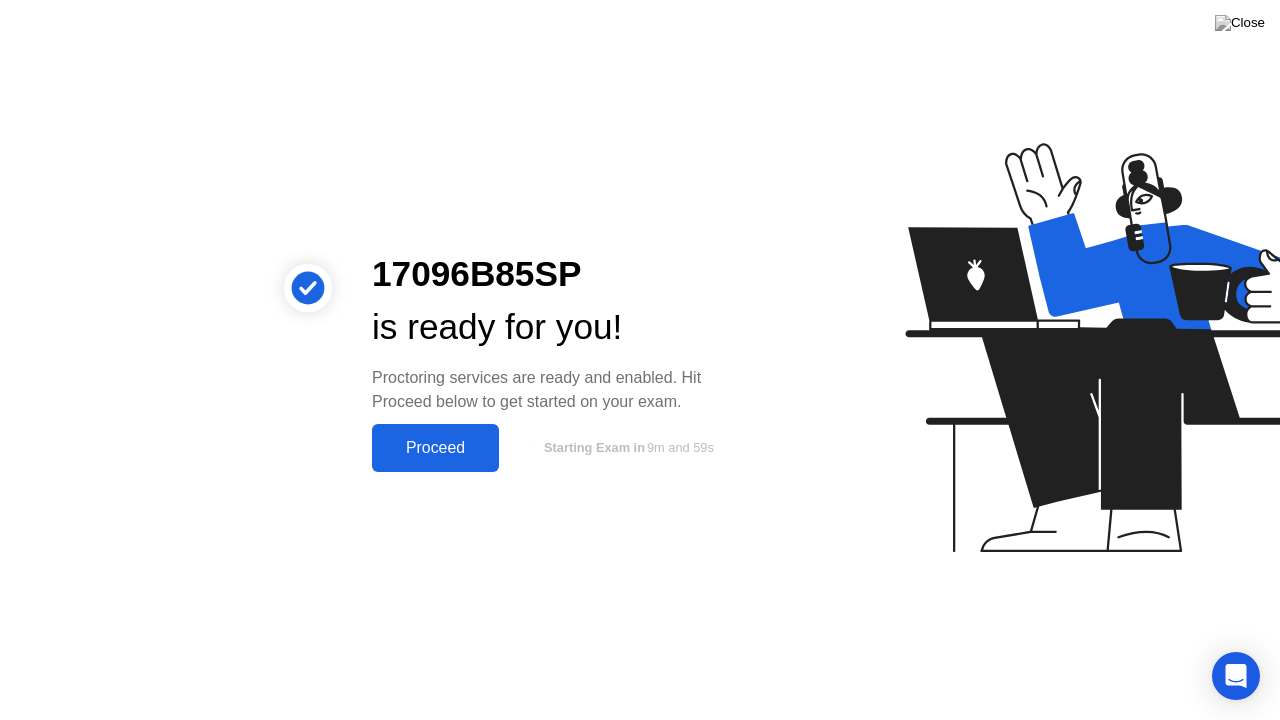 click on "Proceed" 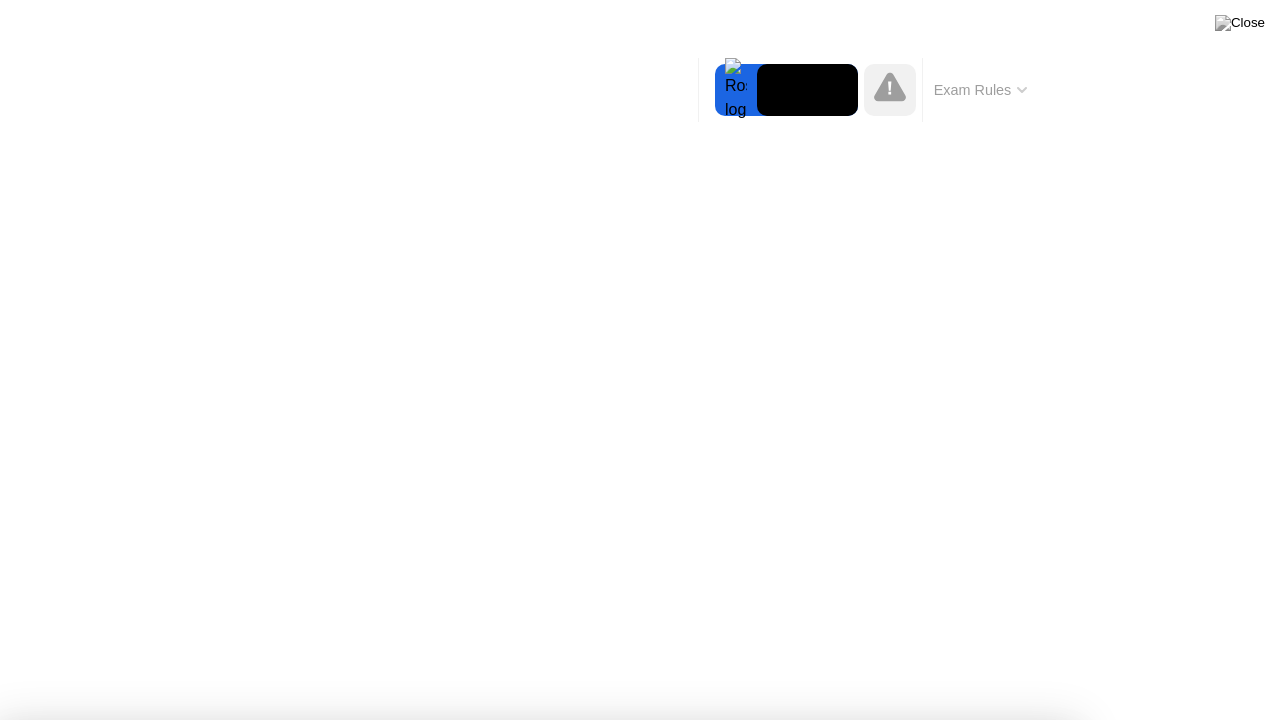 click on "Got it!" at bounding box center (647, 1216) 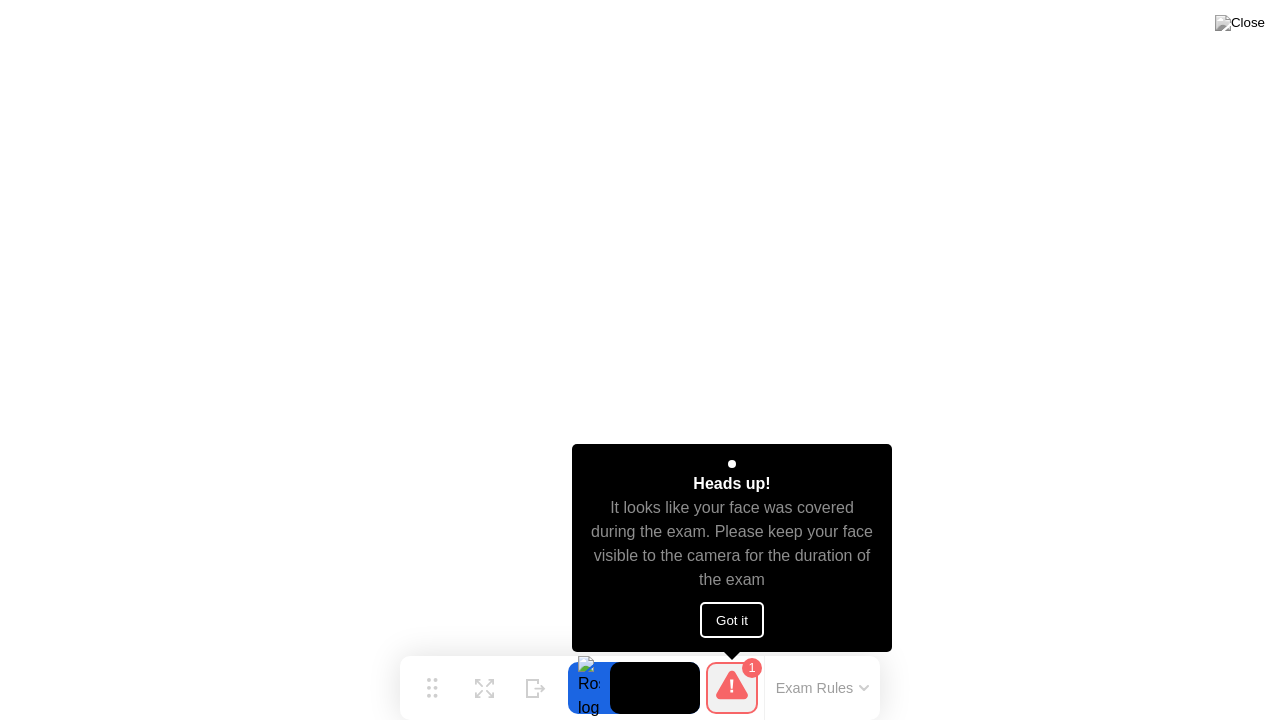 click on "Got it" 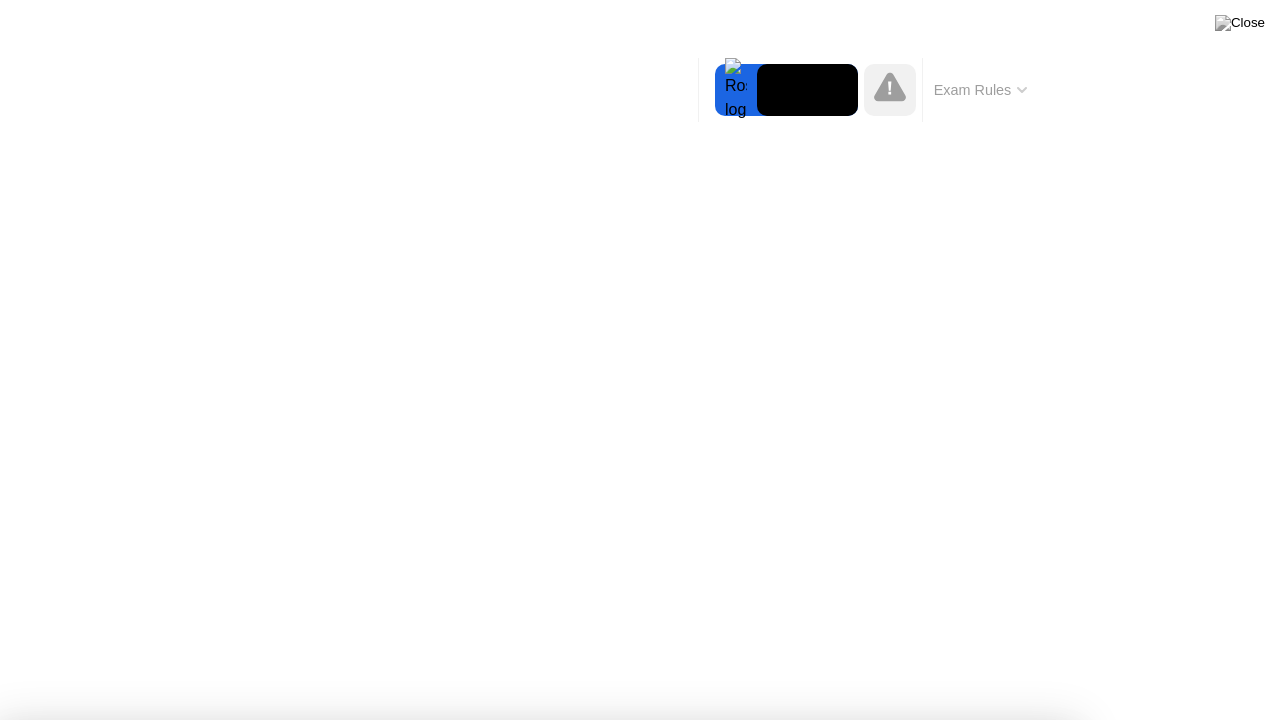 click on "Got it!" at bounding box center [647, 1227] 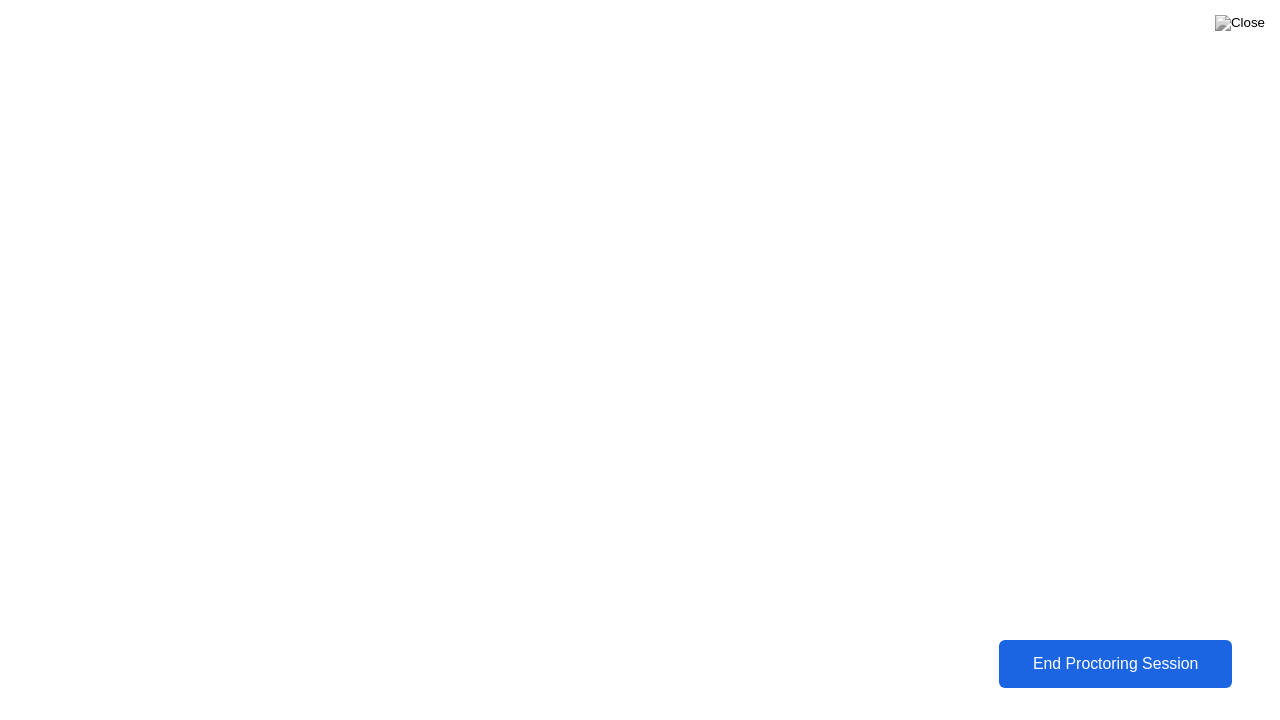 click on "End Proctoring Session" 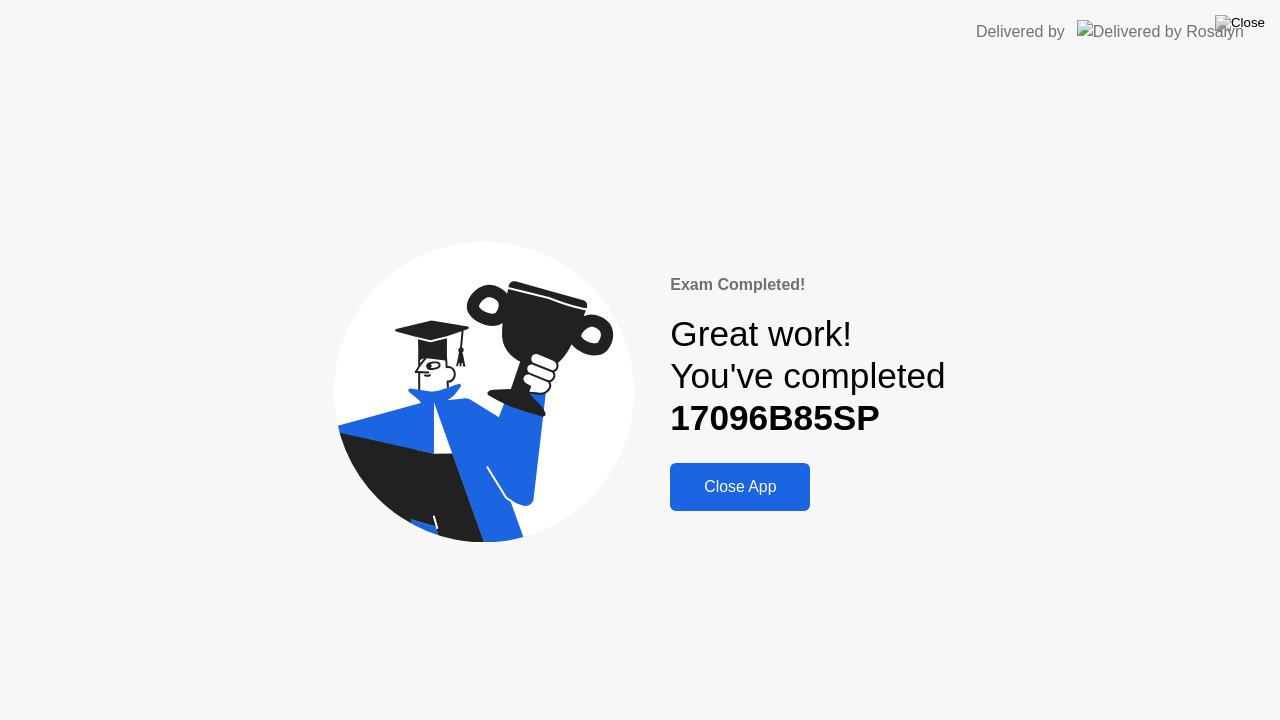 click on "Close App" 